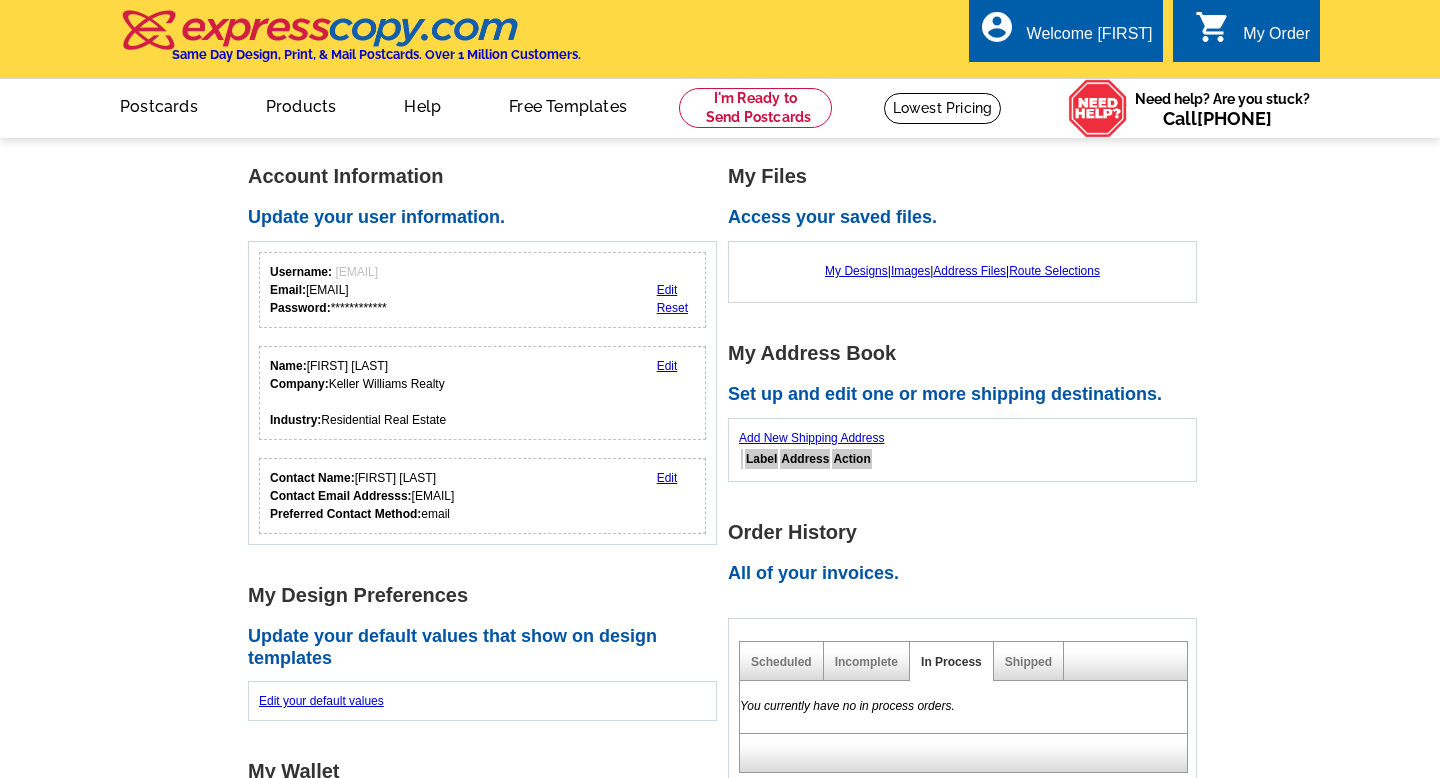 scroll, scrollTop: 0, scrollLeft: 0, axis: both 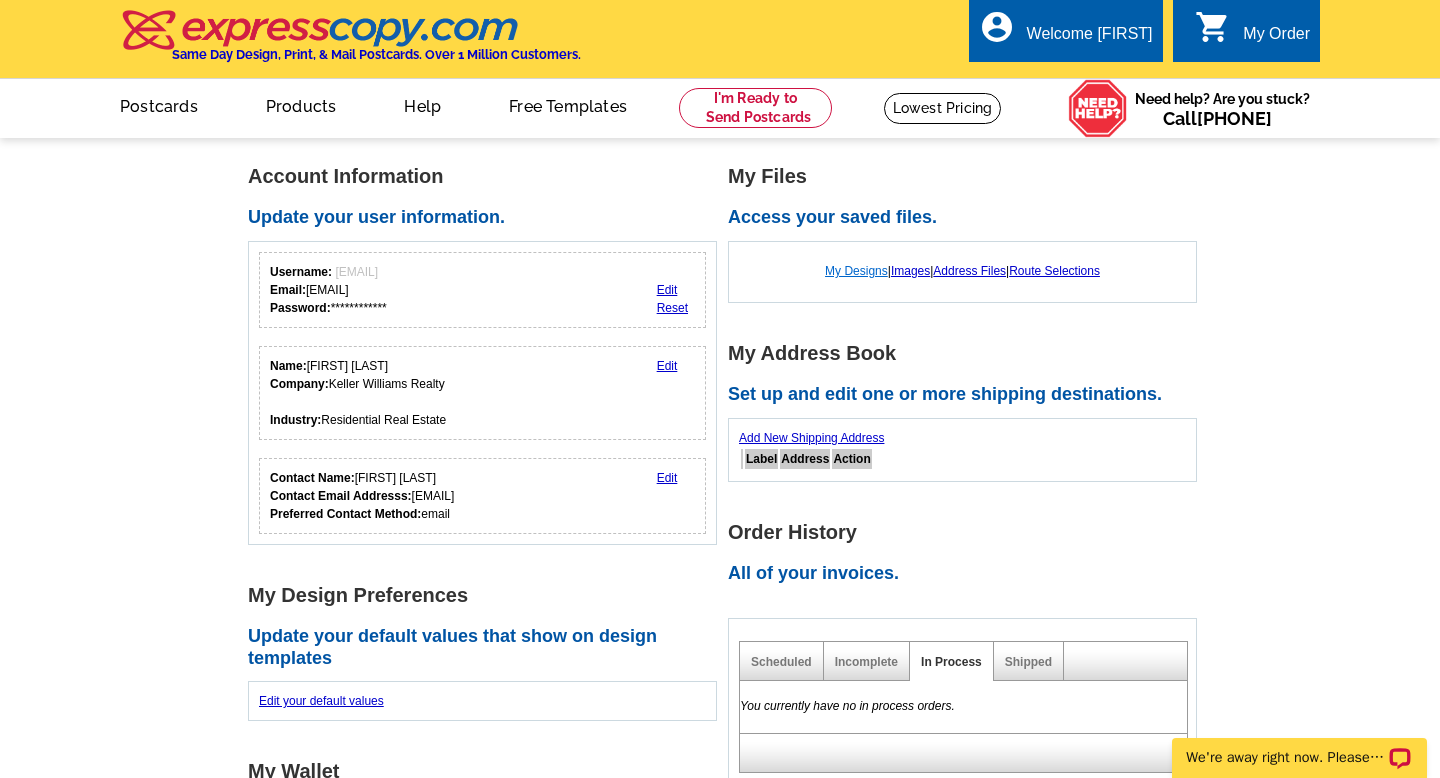click on "My Designs" at bounding box center [856, 271] 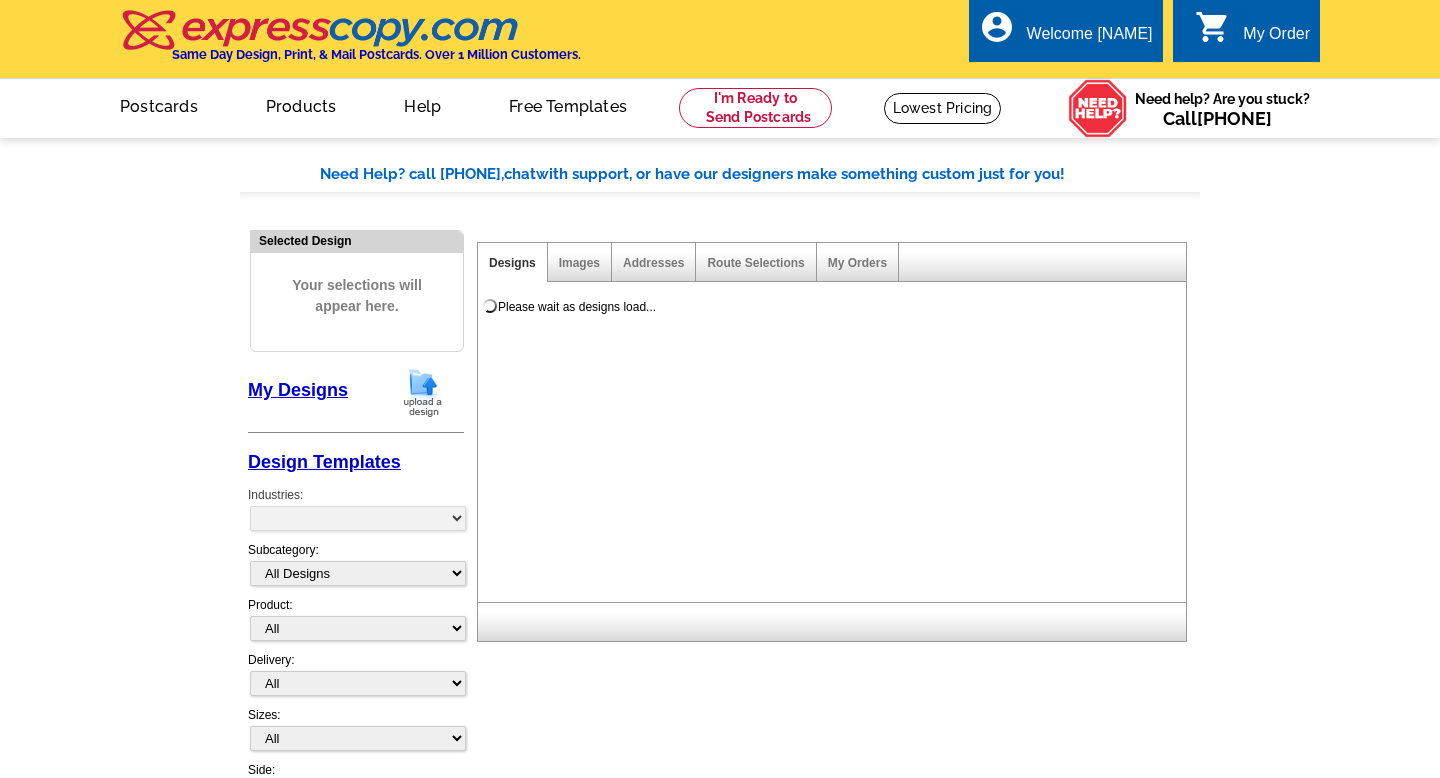 scroll, scrollTop: 0, scrollLeft: 0, axis: both 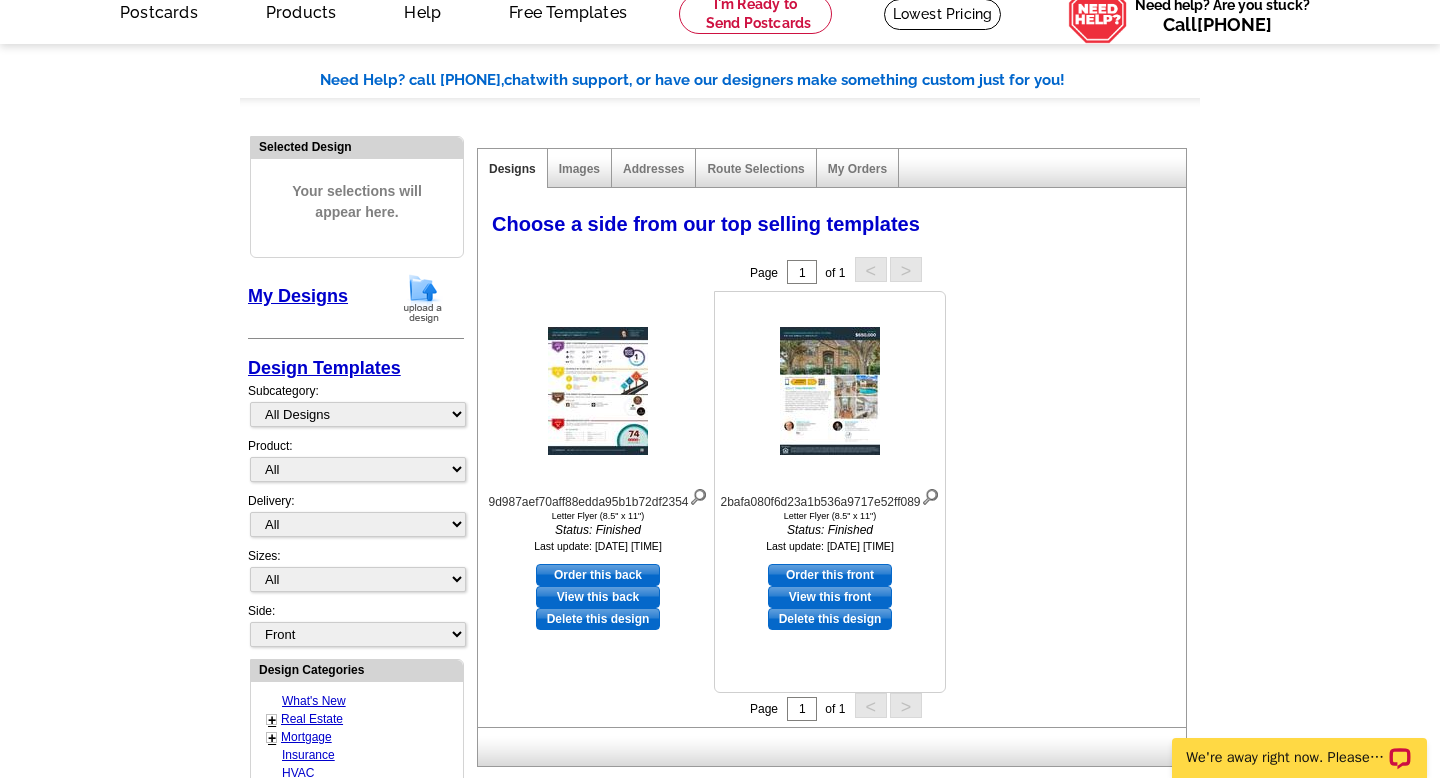 click on "Order this front" at bounding box center [830, 575] 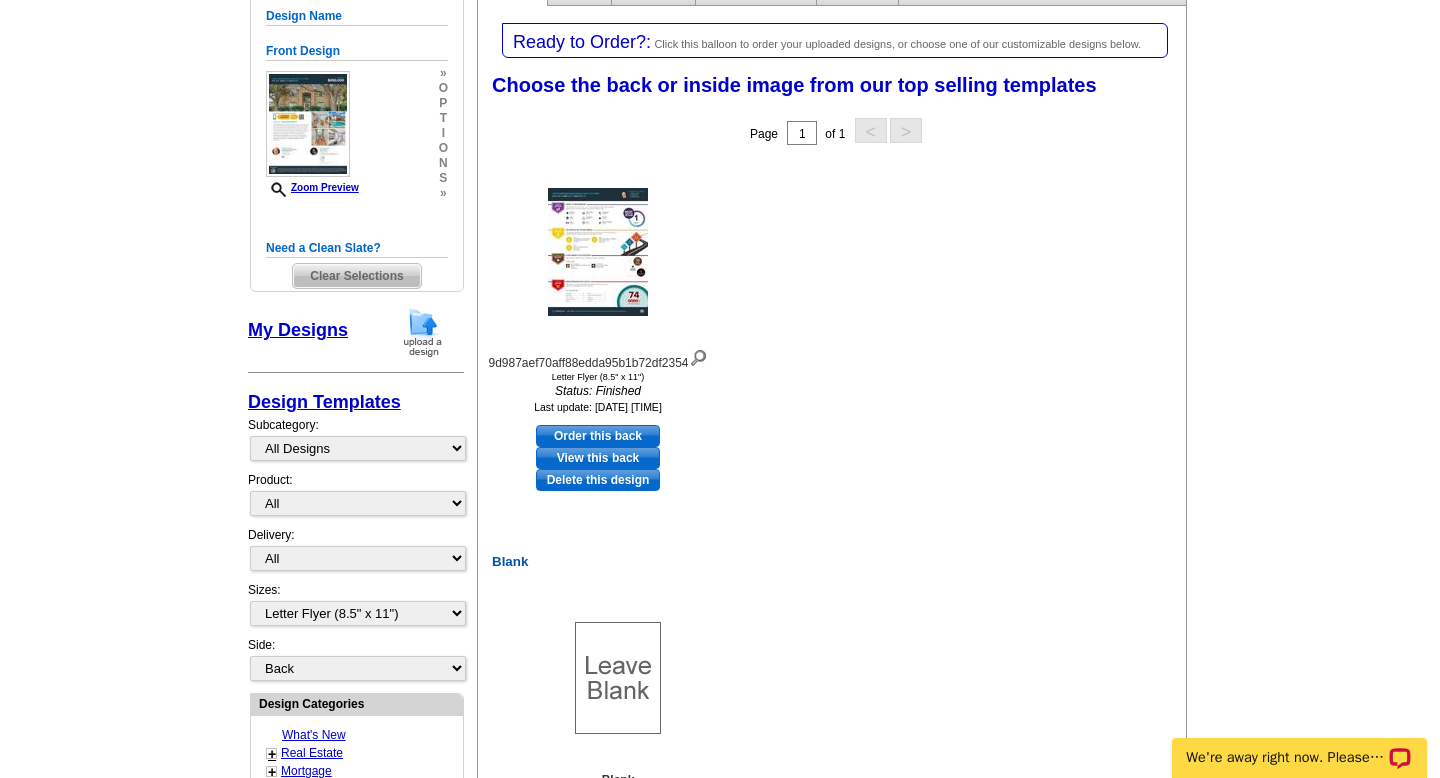 scroll, scrollTop: 279, scrollLeft: 0, axis: vertical 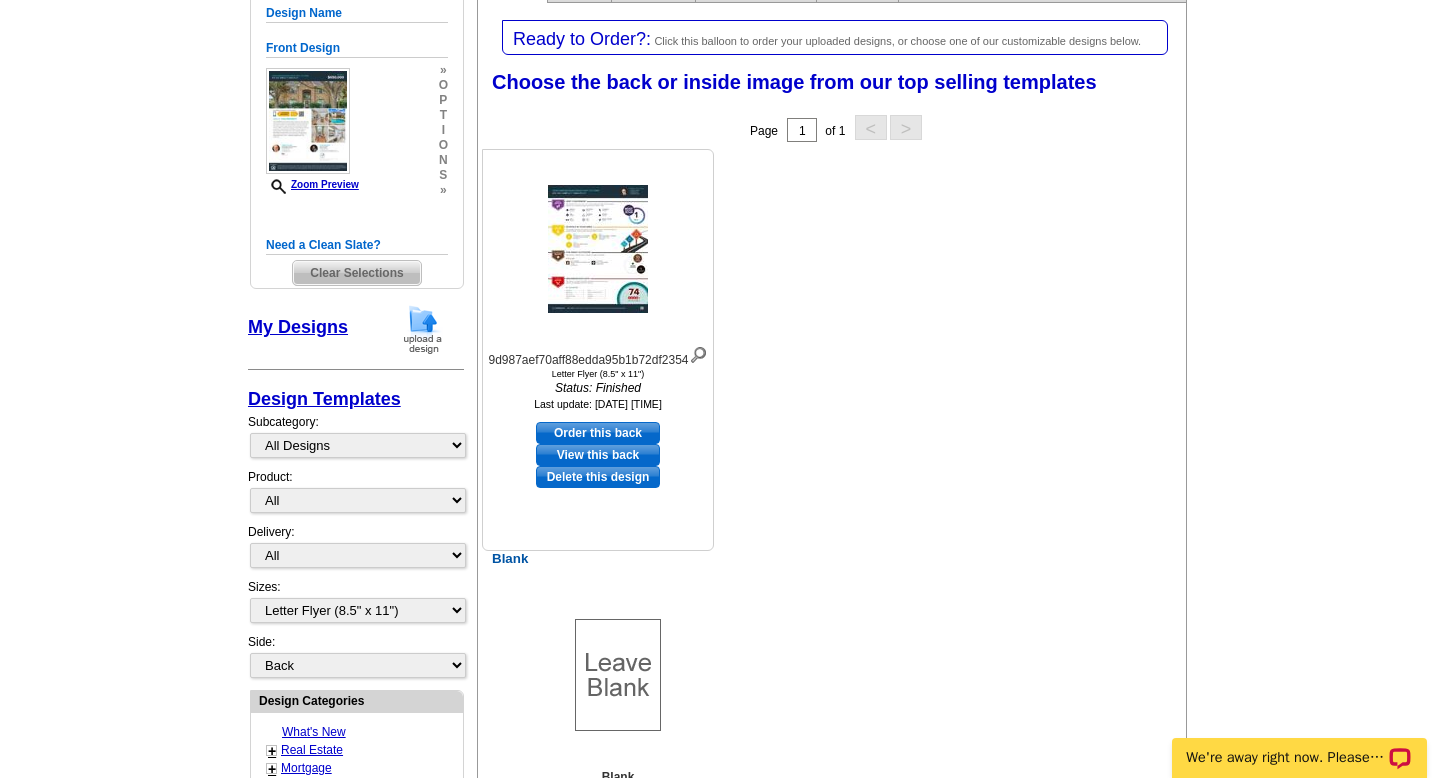 click on "Order this back" at bounding box center [598, 433] 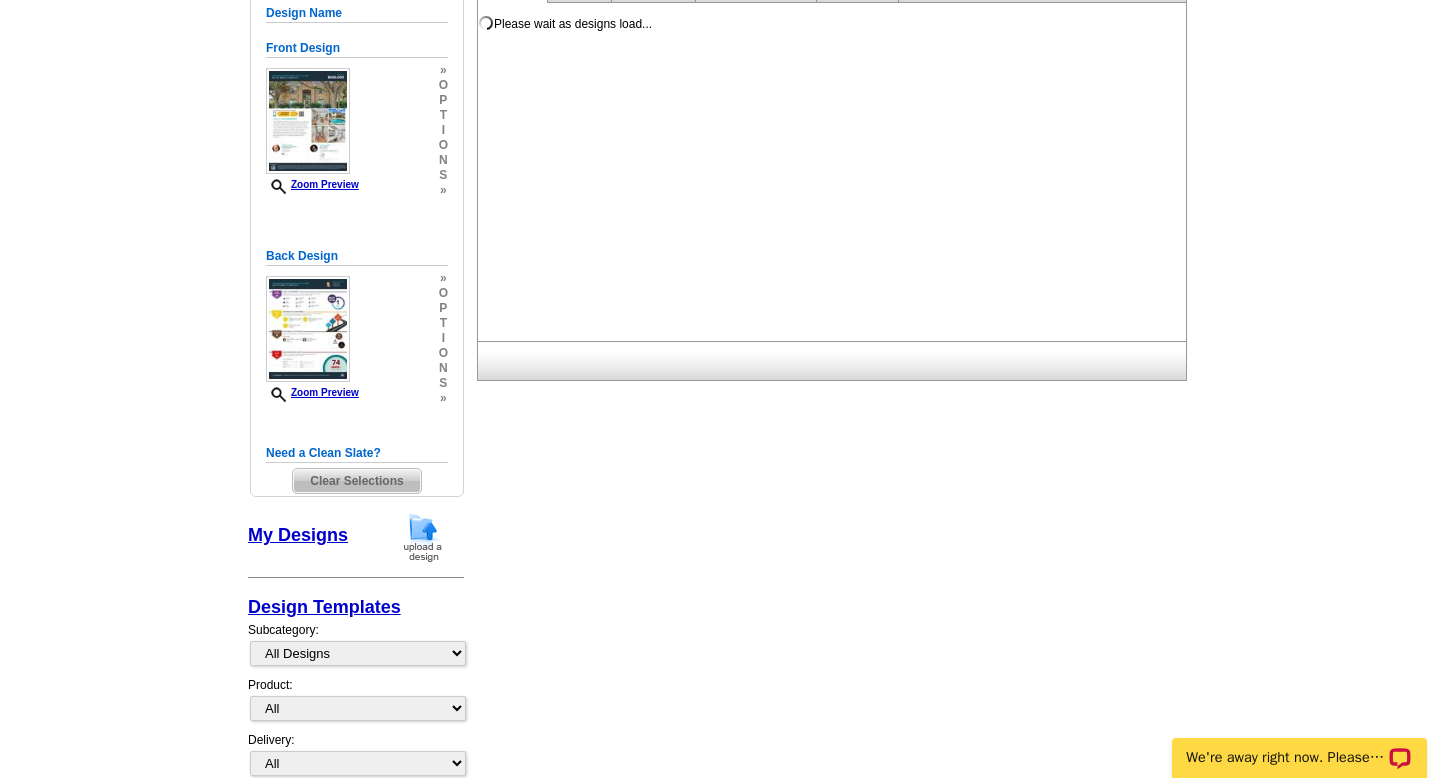 scroll, scrollTop: 0, scrollLeft: 0, axis: both 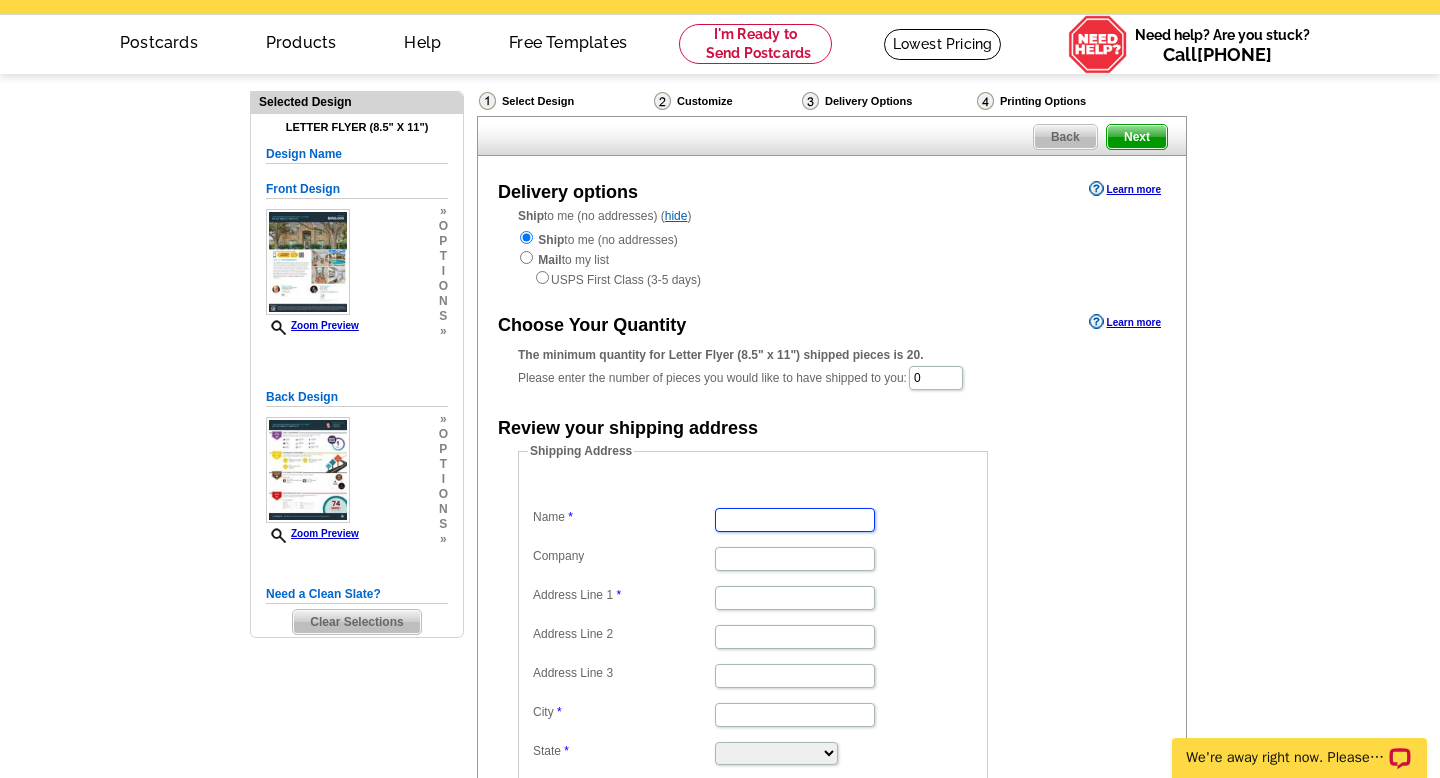 click on "Name" at bounding box center [795, 520] 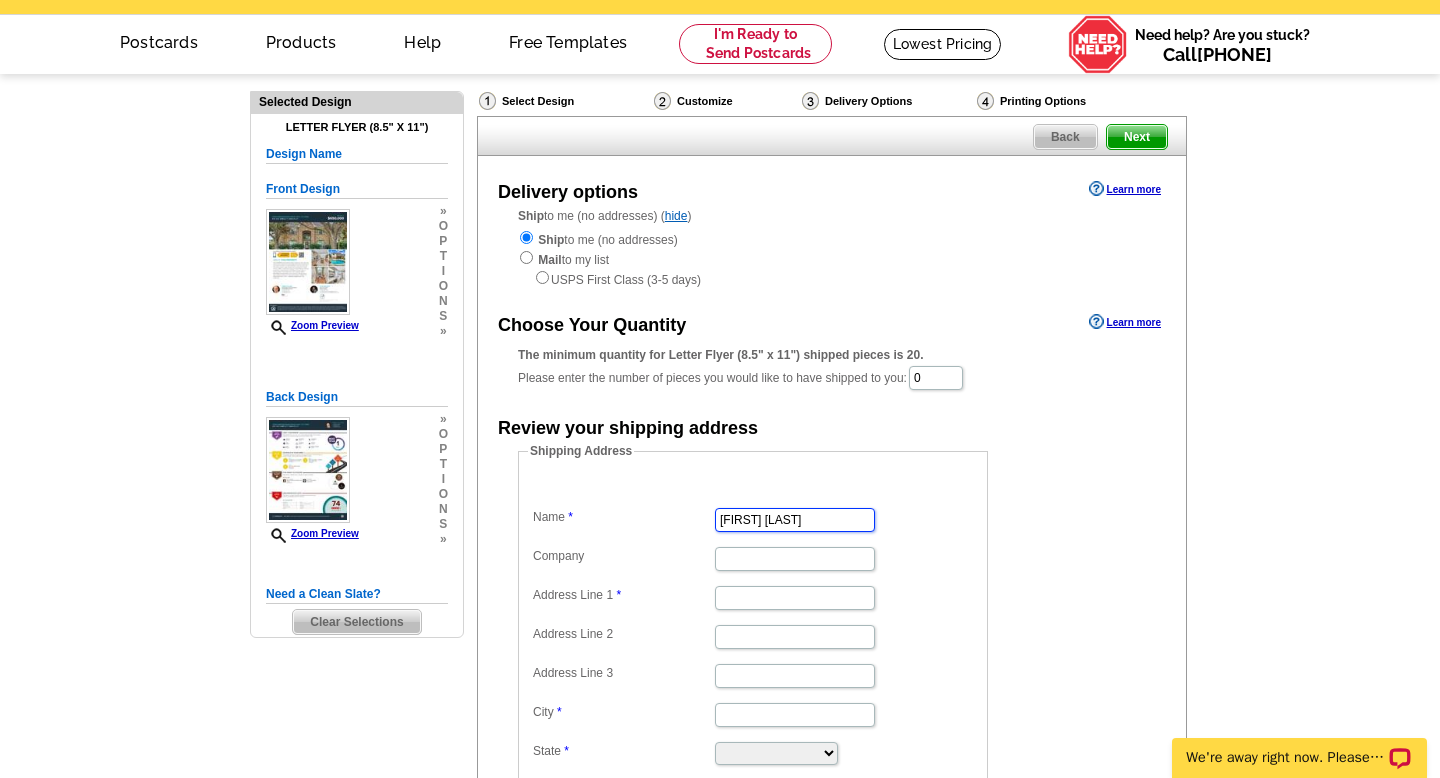 type on "[NUMBER] [STREET]" 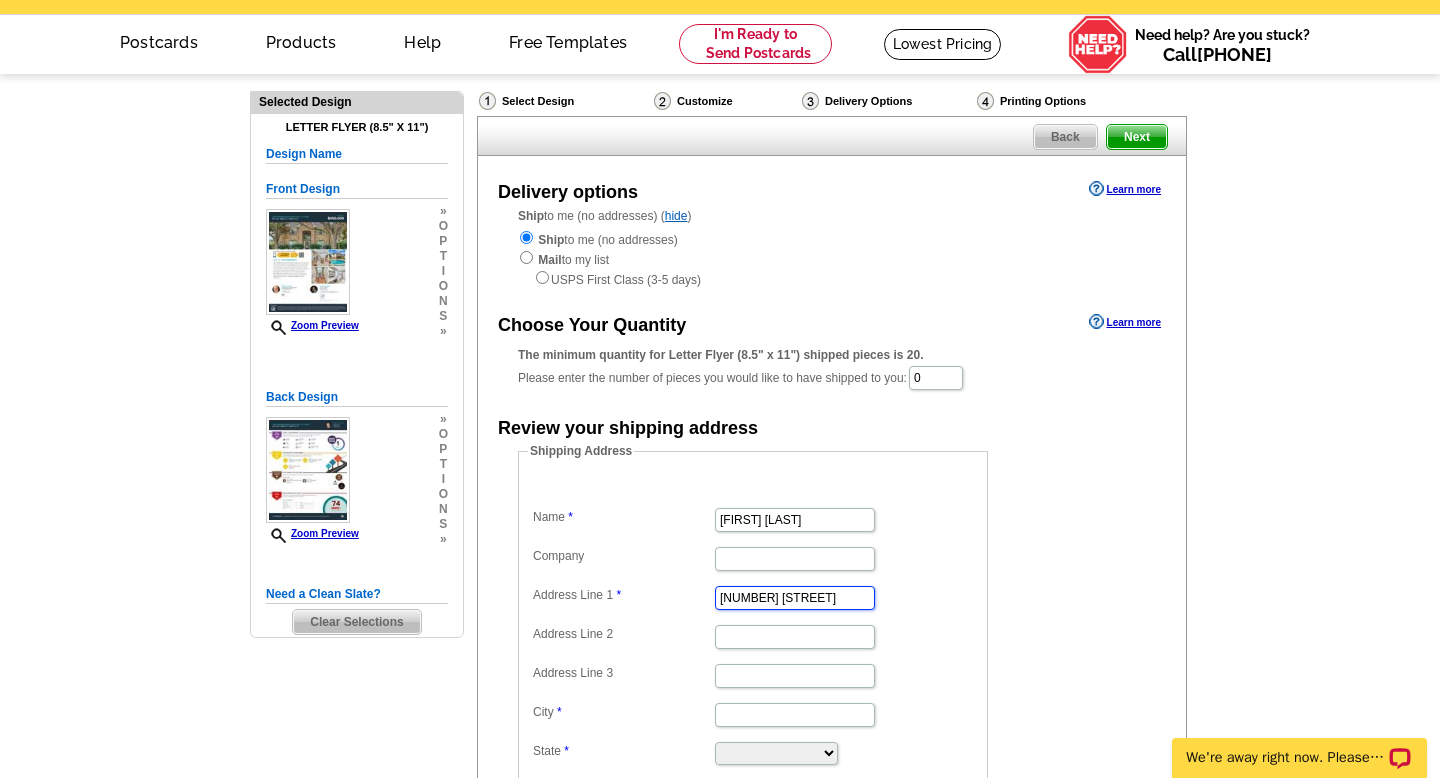 type on "[CITY]" 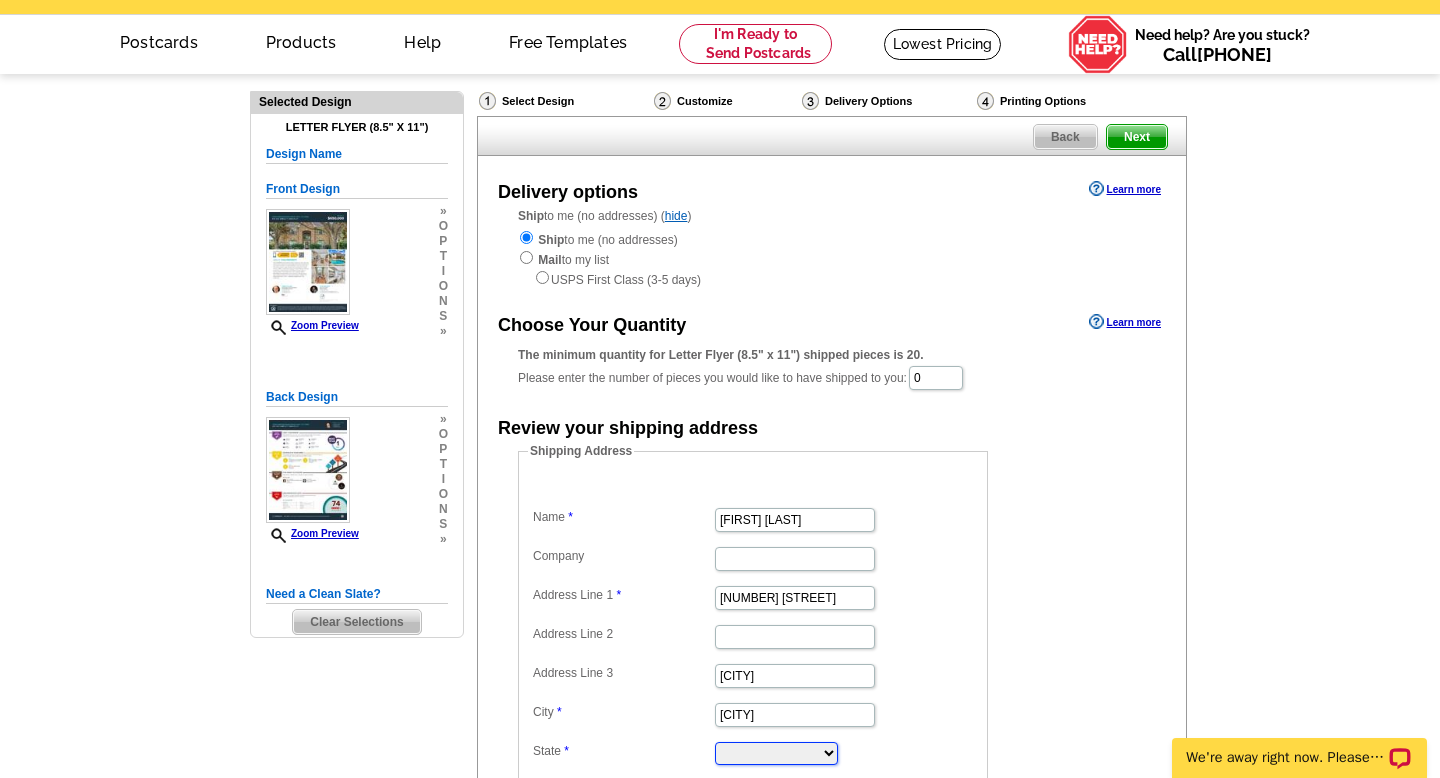 select on "[STATE]" 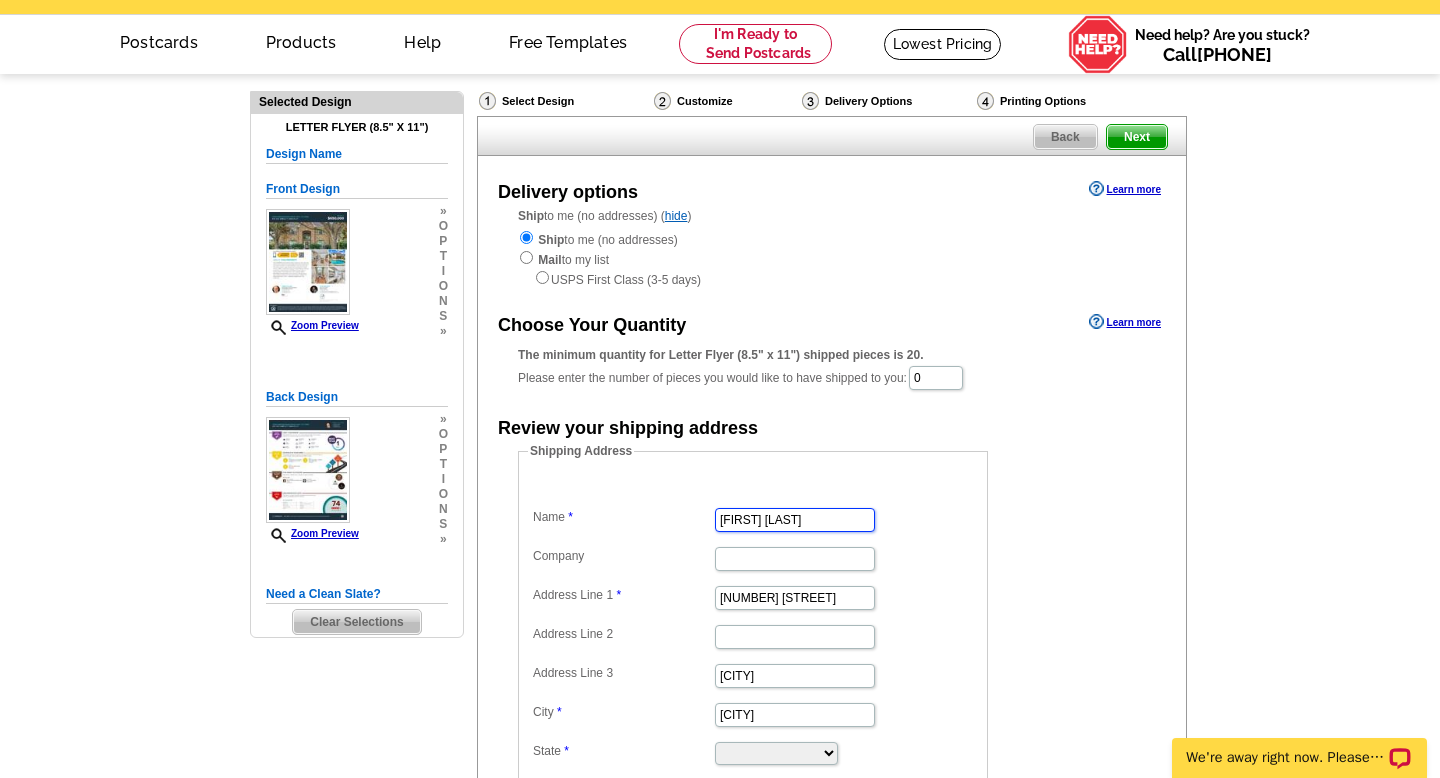 scroll, scrollTop: 0, scrollLeft: 0, axis: both 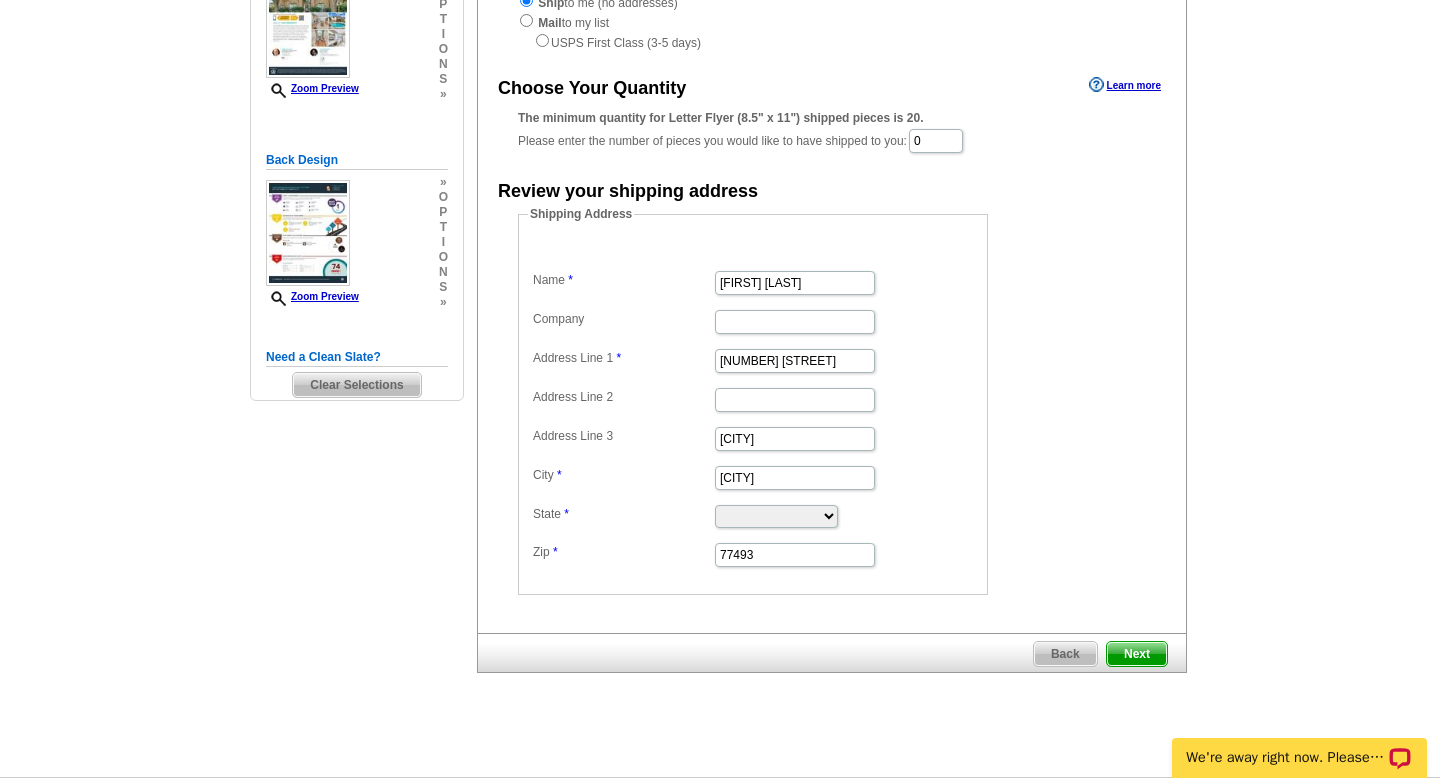 click on "Next" at bounding box center [1137, 654] 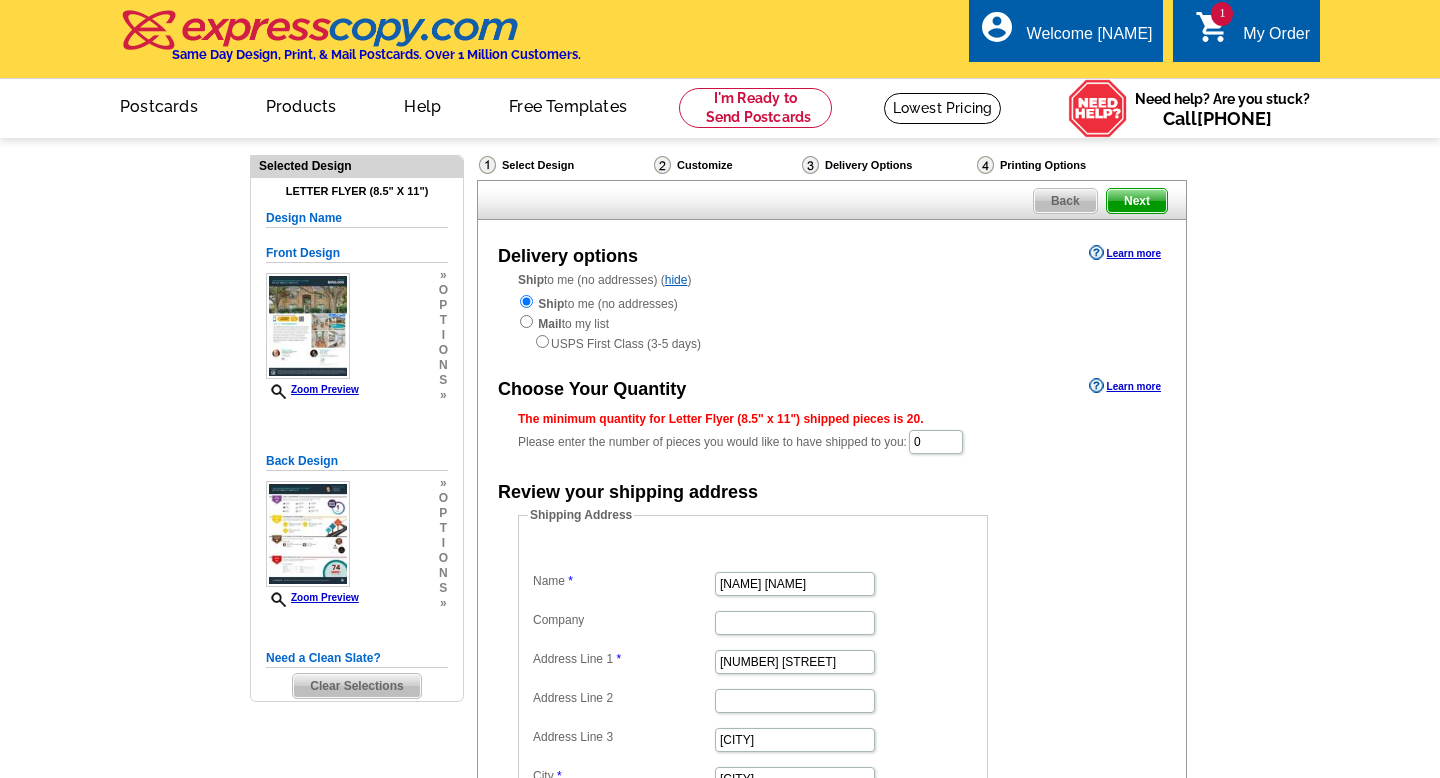 scroll, scrollTop: 0, scrollLeft: 0, axis: both 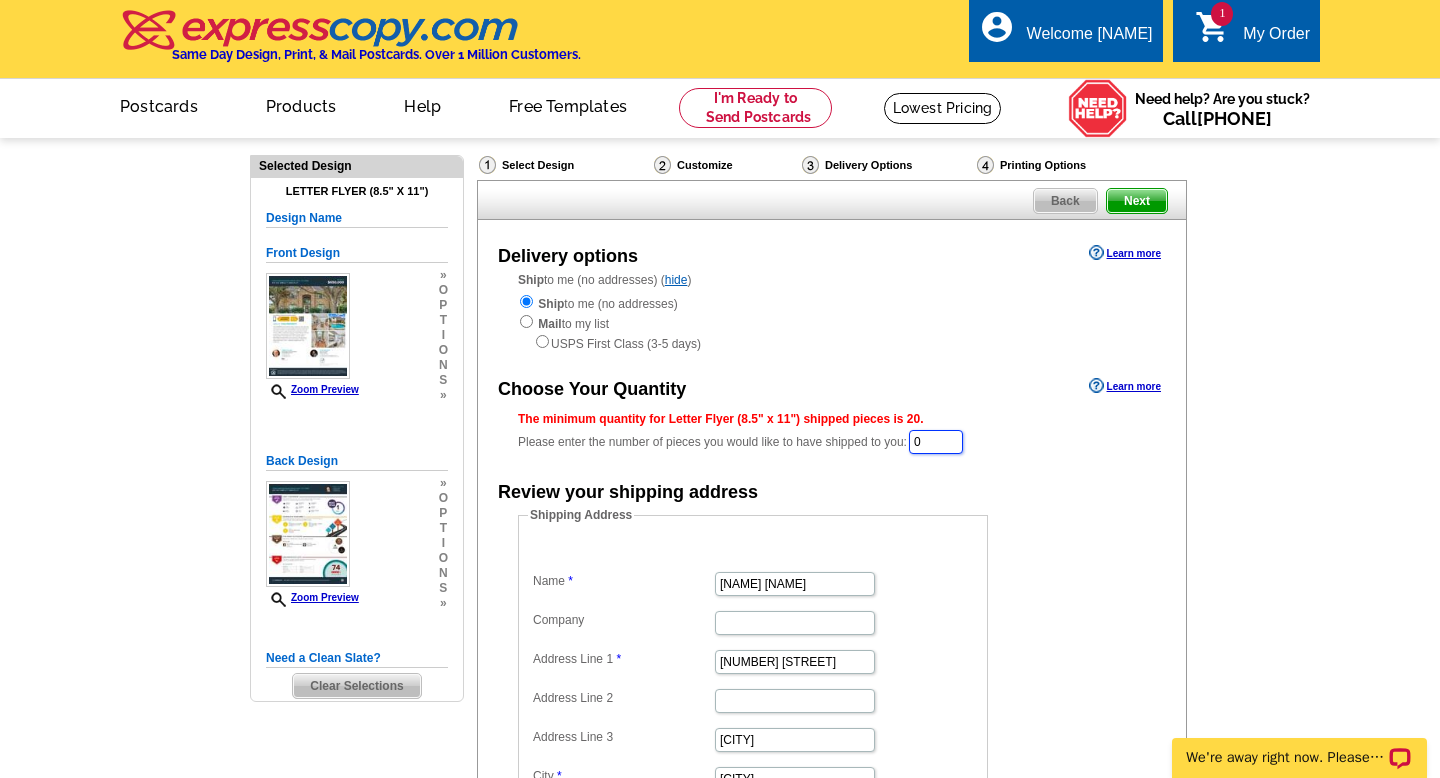 click on "0" at bounding box center (936, 442) 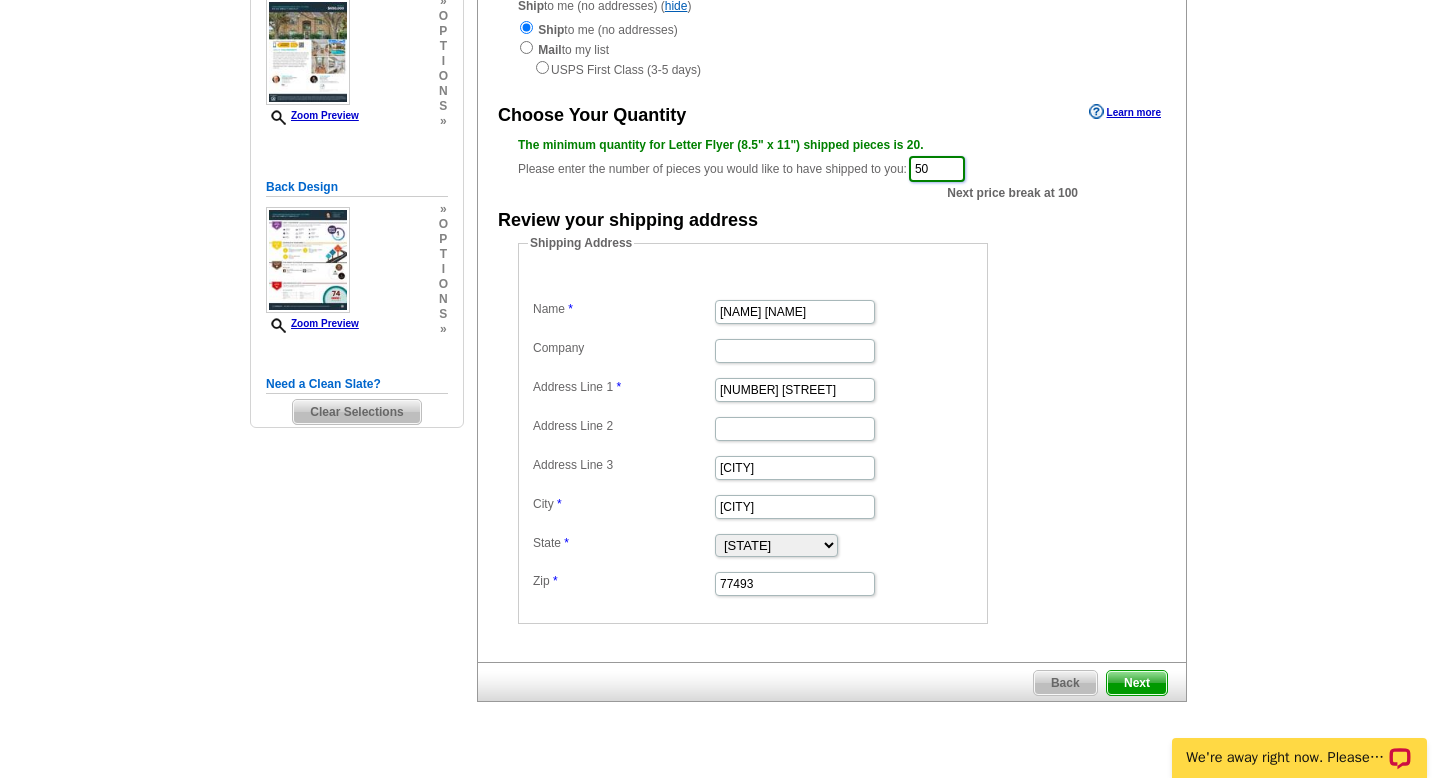 scroll, scrollTop: 276, scrollLeft: 0, axis: vertical 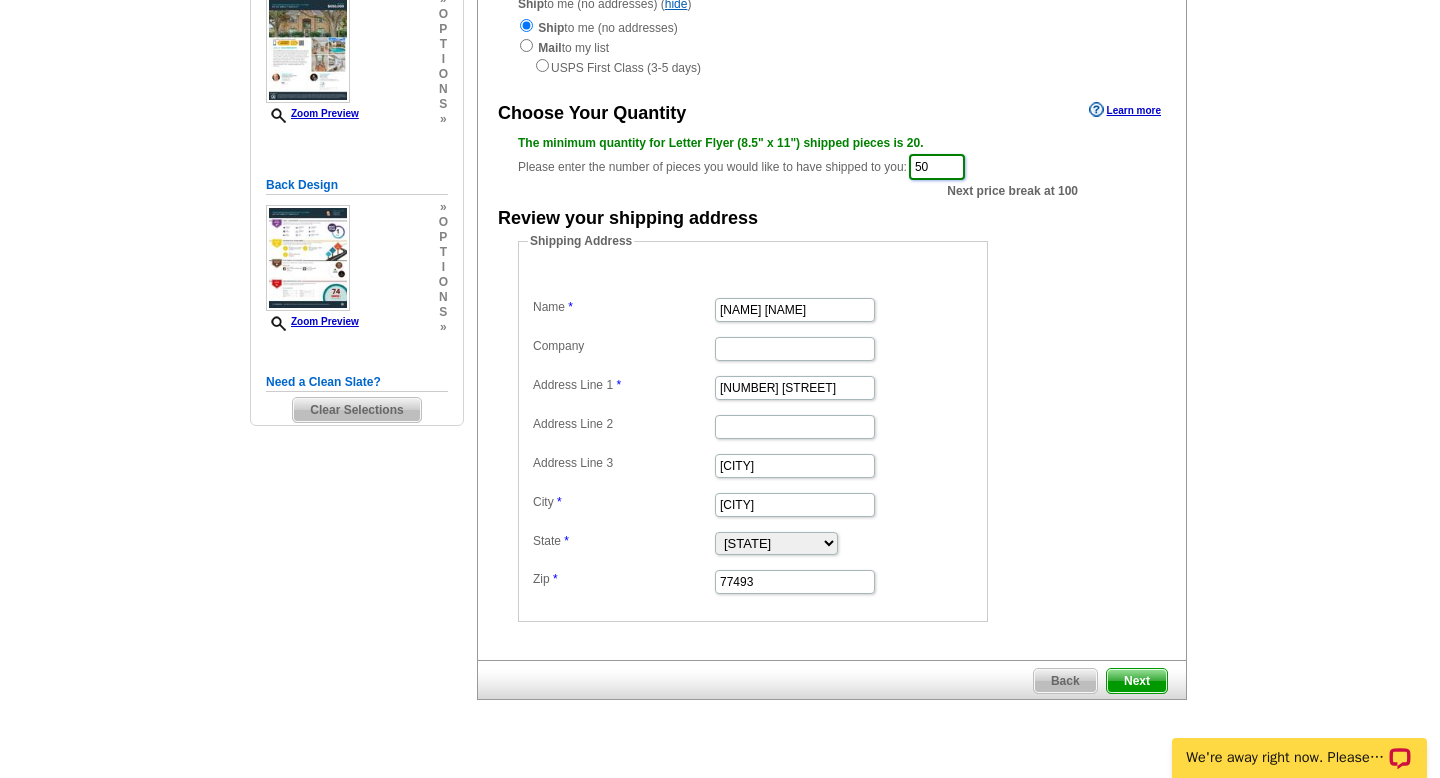 type on "50" 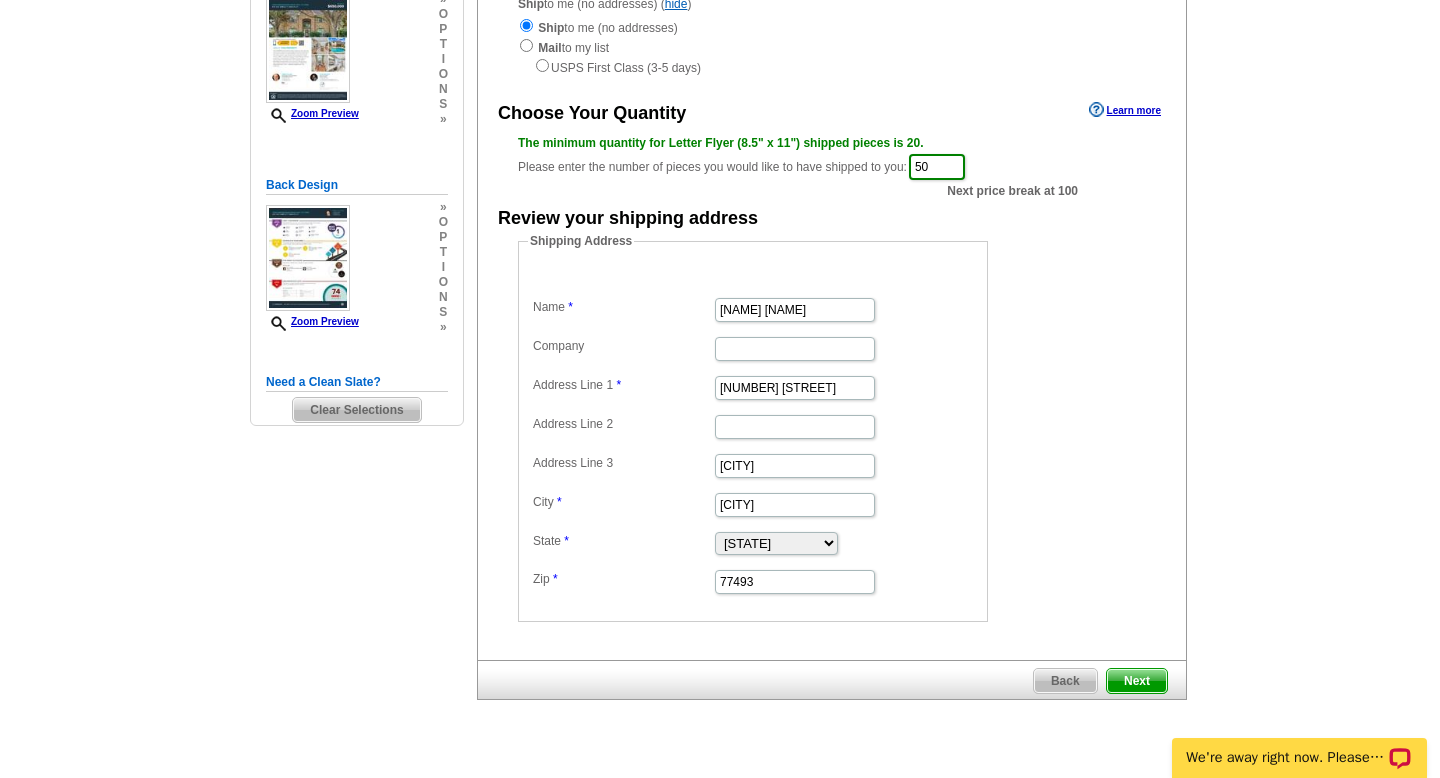 click on "Next" at bounding box center (1137, 681) 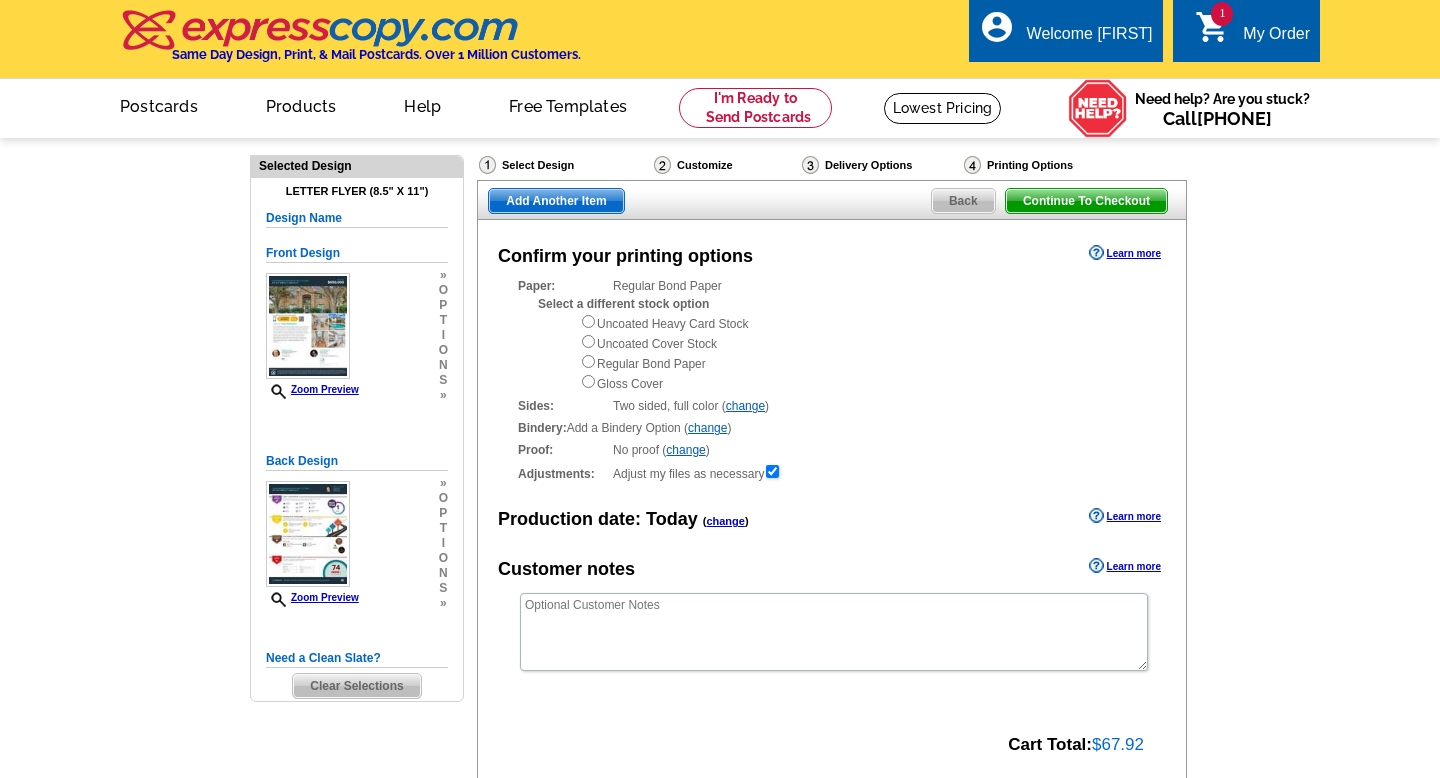 scroll, scrollTop: 0, scrollLeft: 0, axis: both 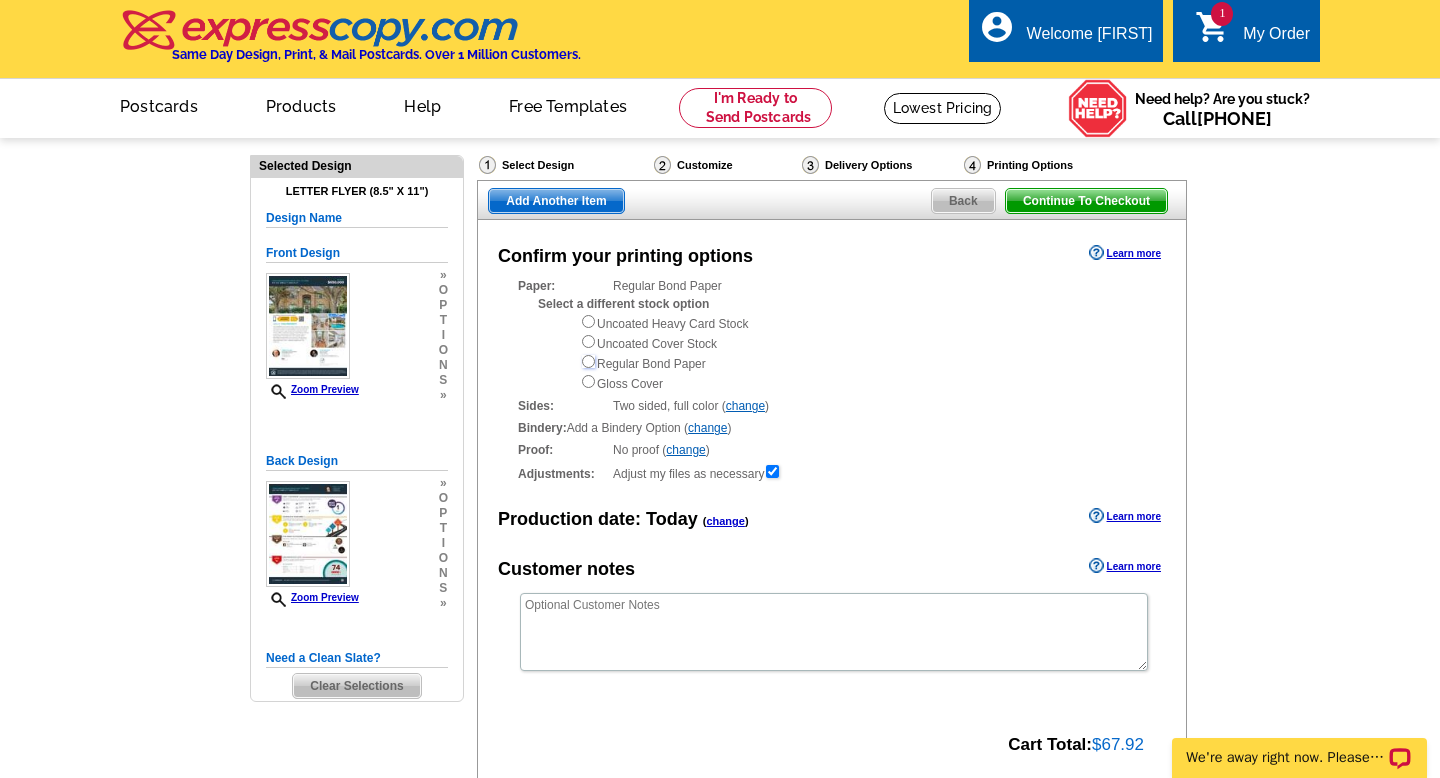 click at bounding box center (588, 361) 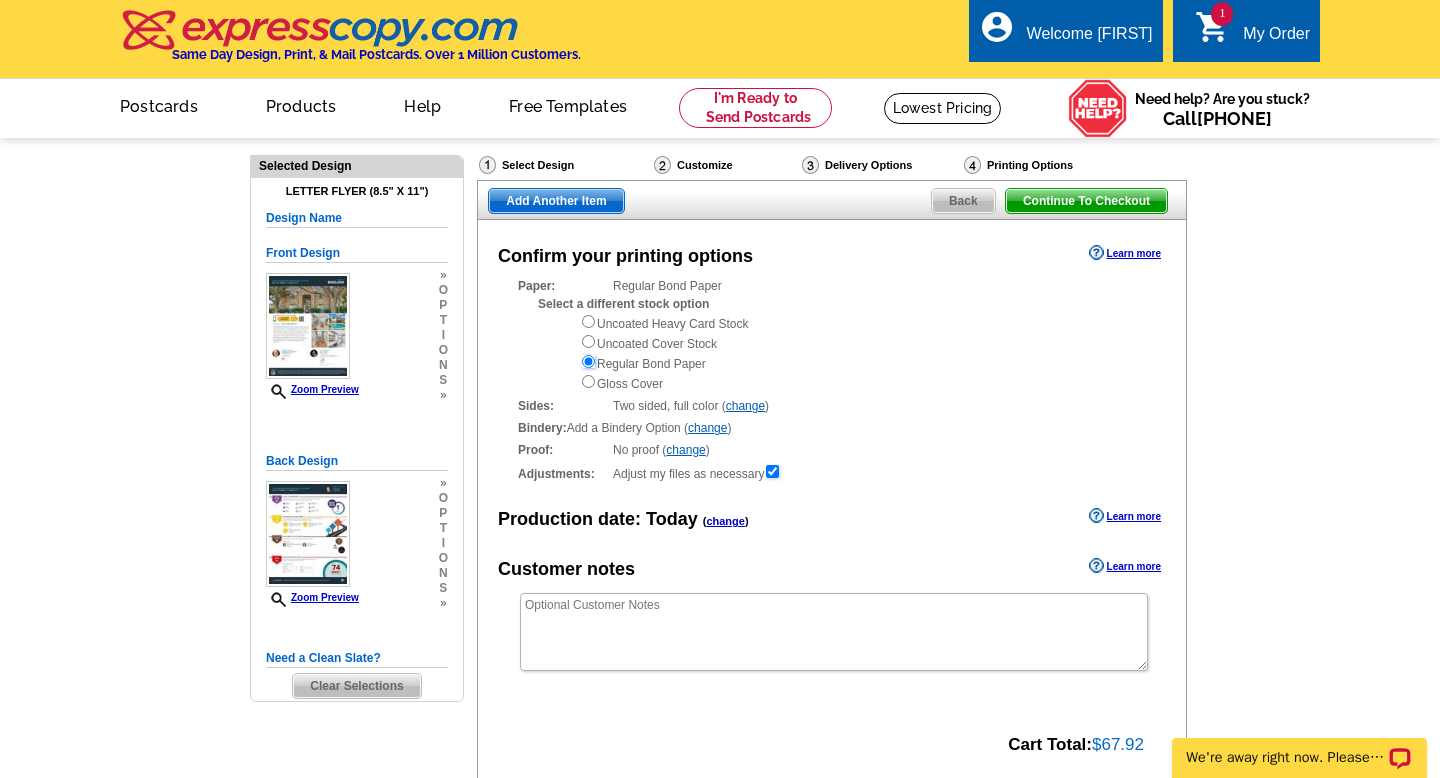 scroll, scrollTop: 0, scrollLeft: 0, axis: both 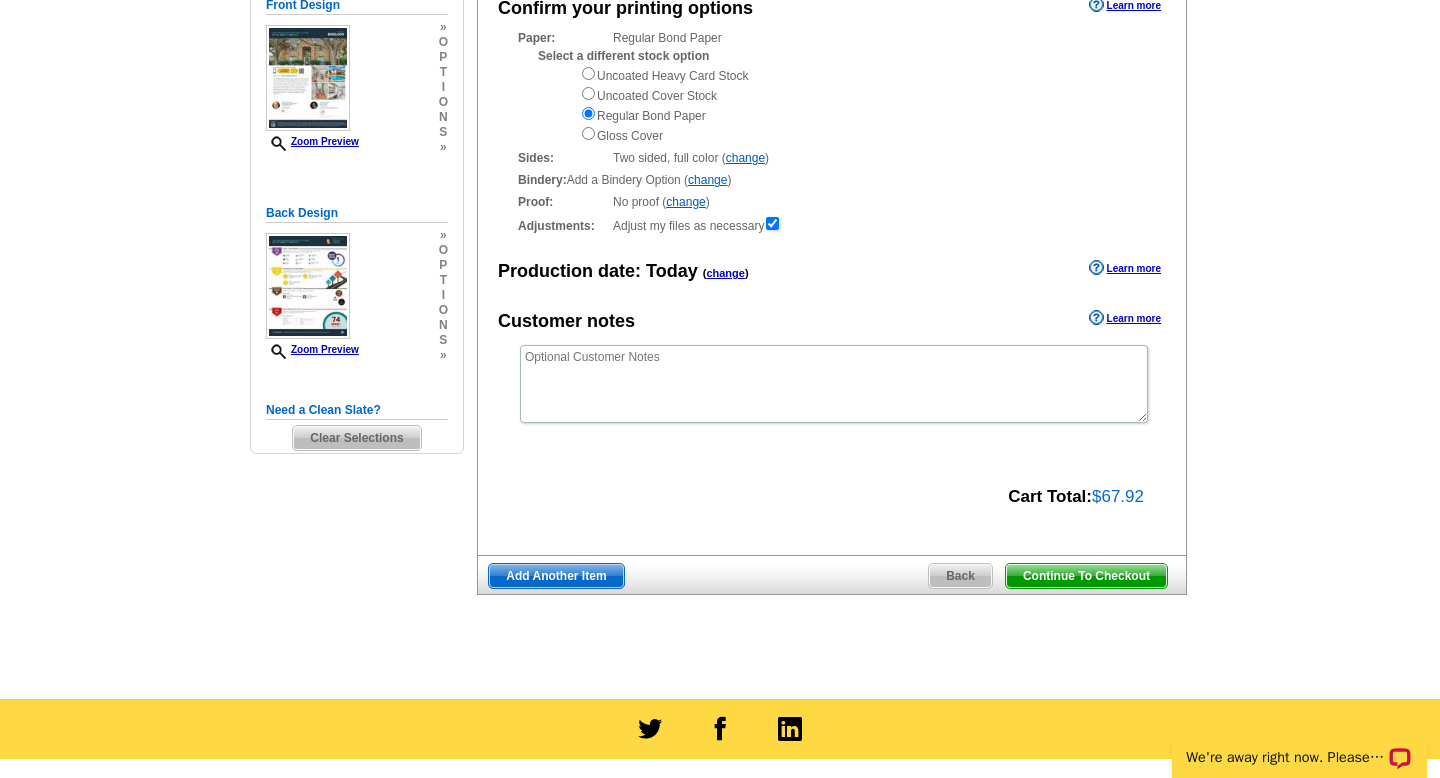 click on "Continue To Checkout" at bounding box center (1086, 576) 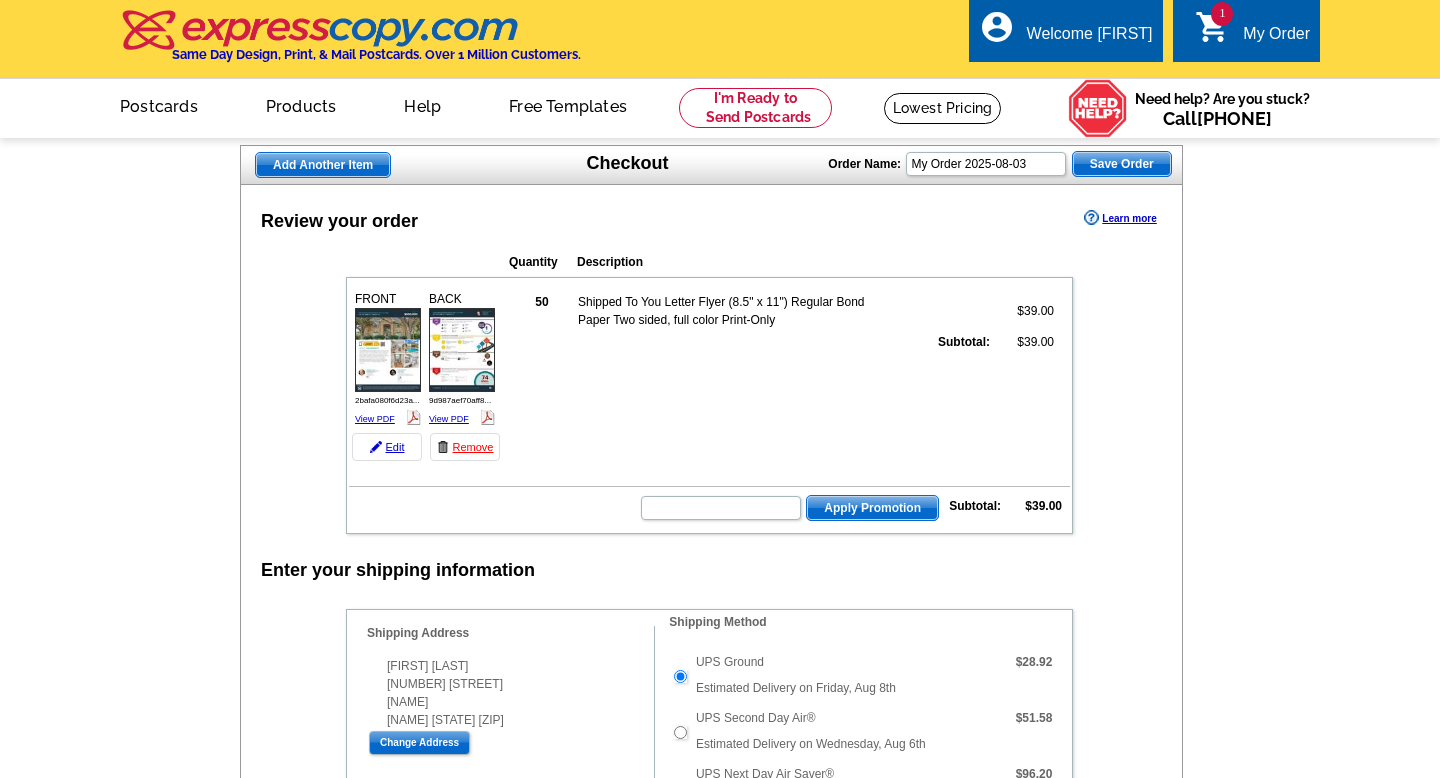 scroll, scrollTop: 0, scrollLeft: 0, axis: both 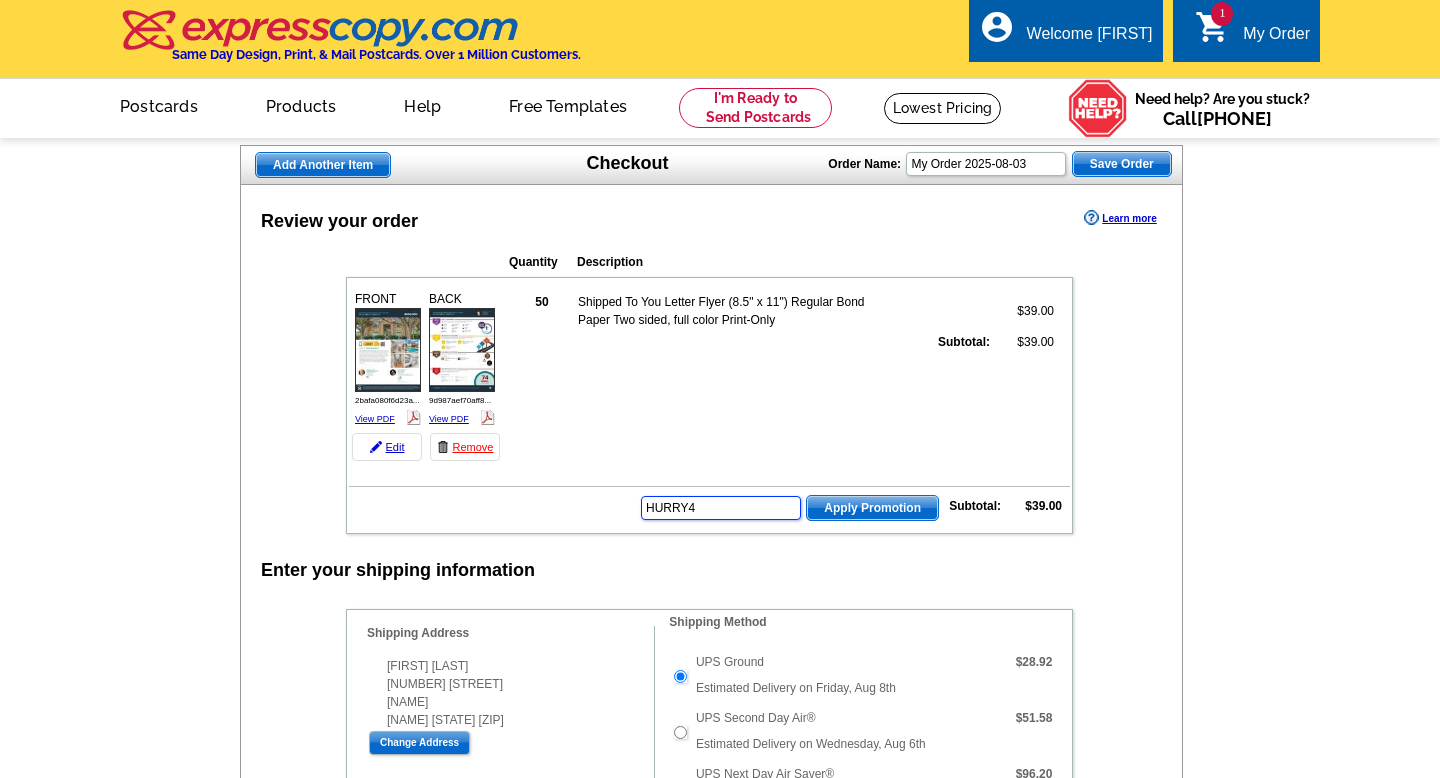 type on "HURRY40" 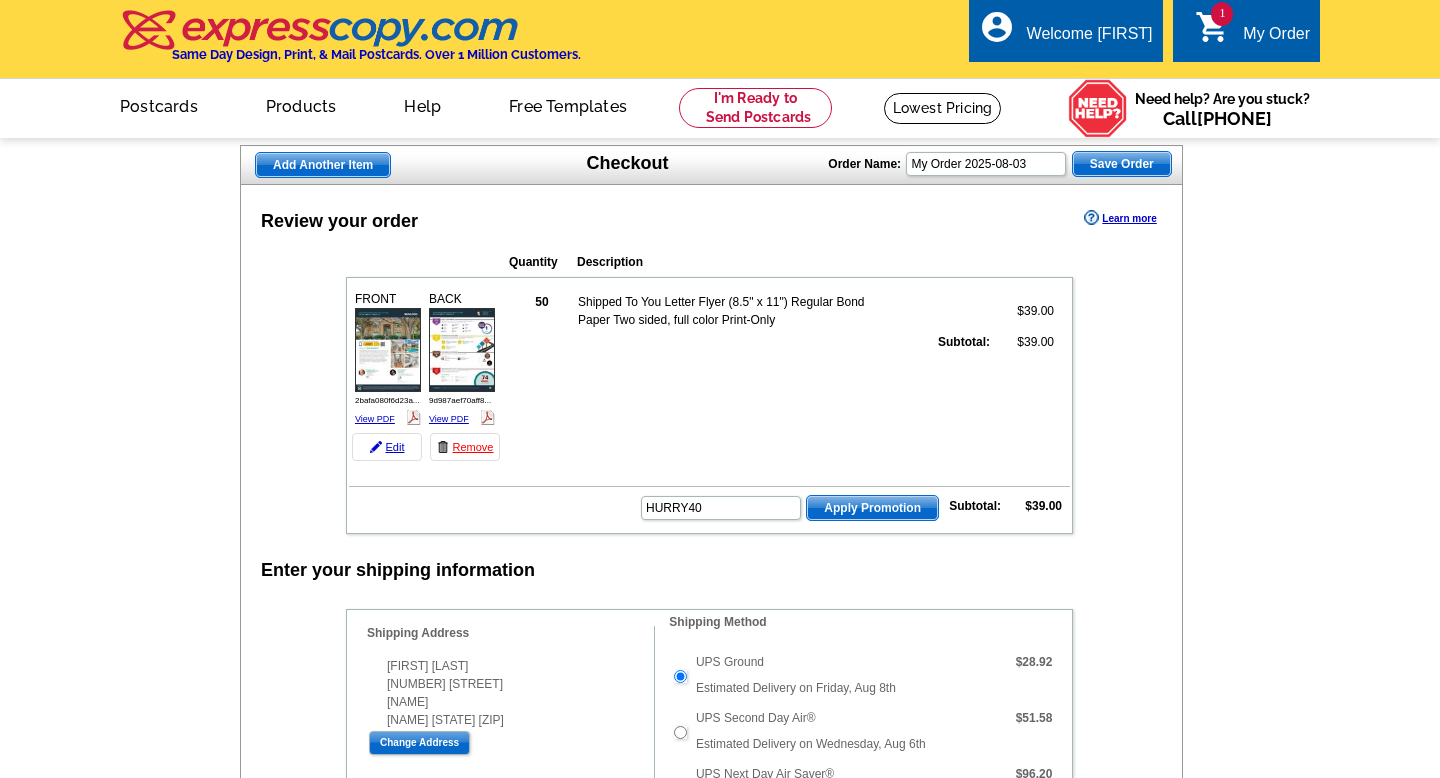 scroll, scrollTop: 0, scrollLeft: 0, axis: both 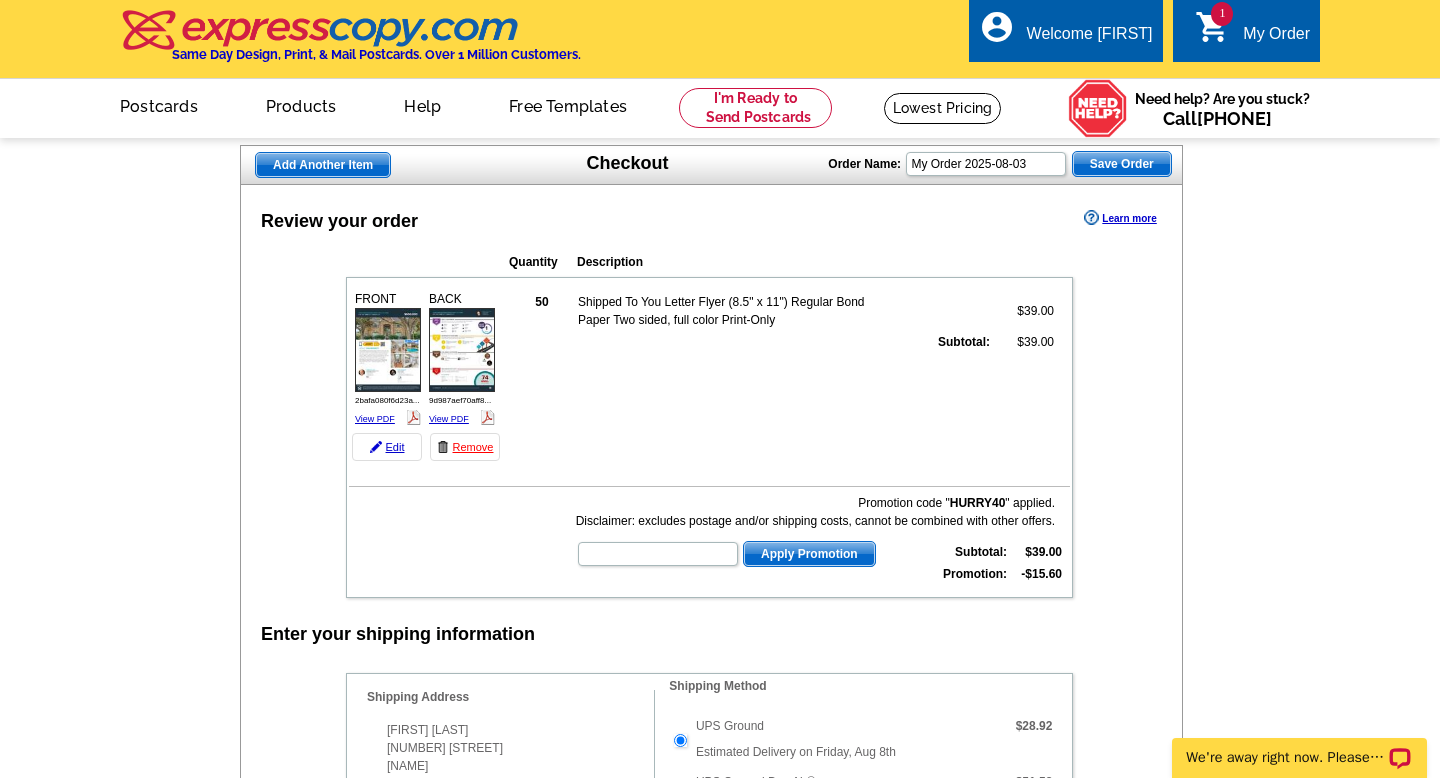 click at bounding box center [0, 2695] 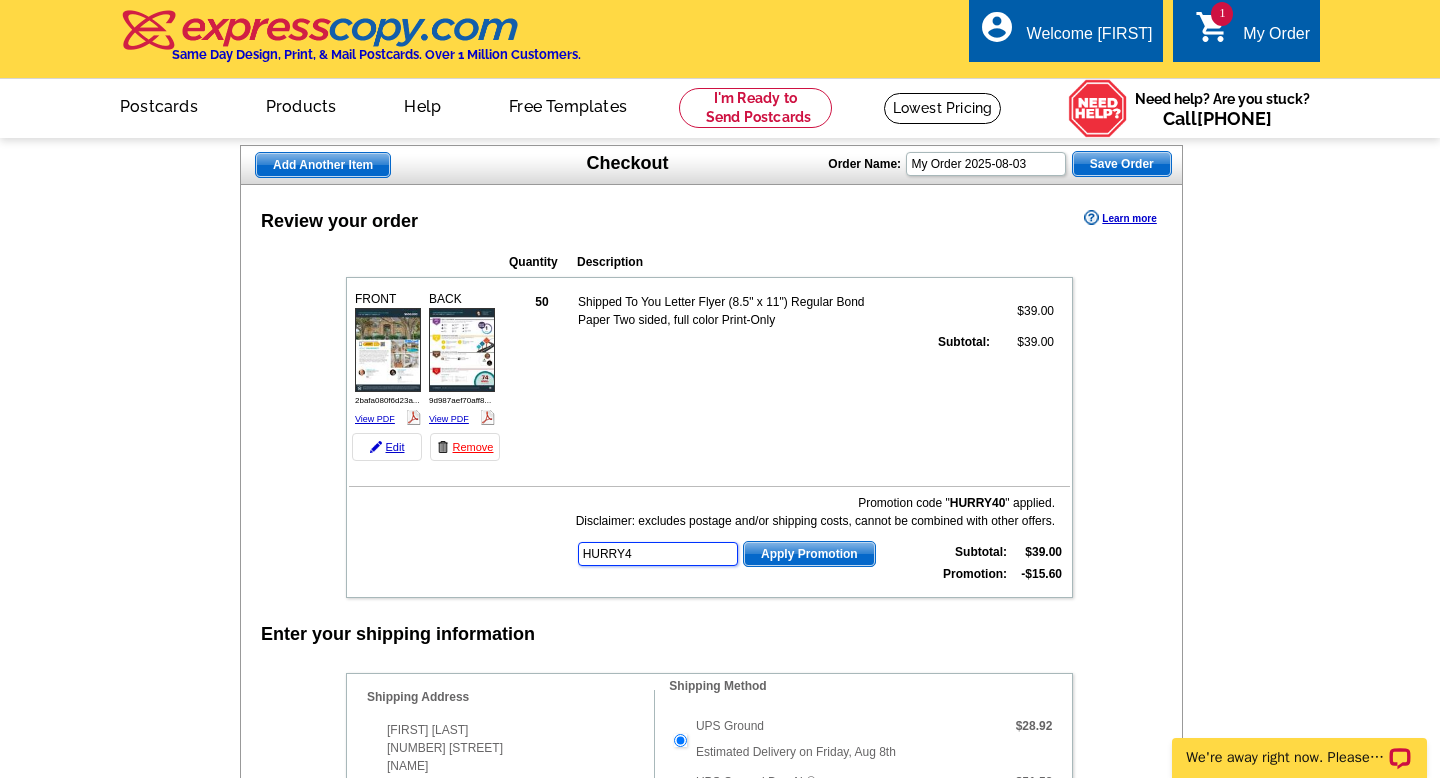 type on "HURRY40" 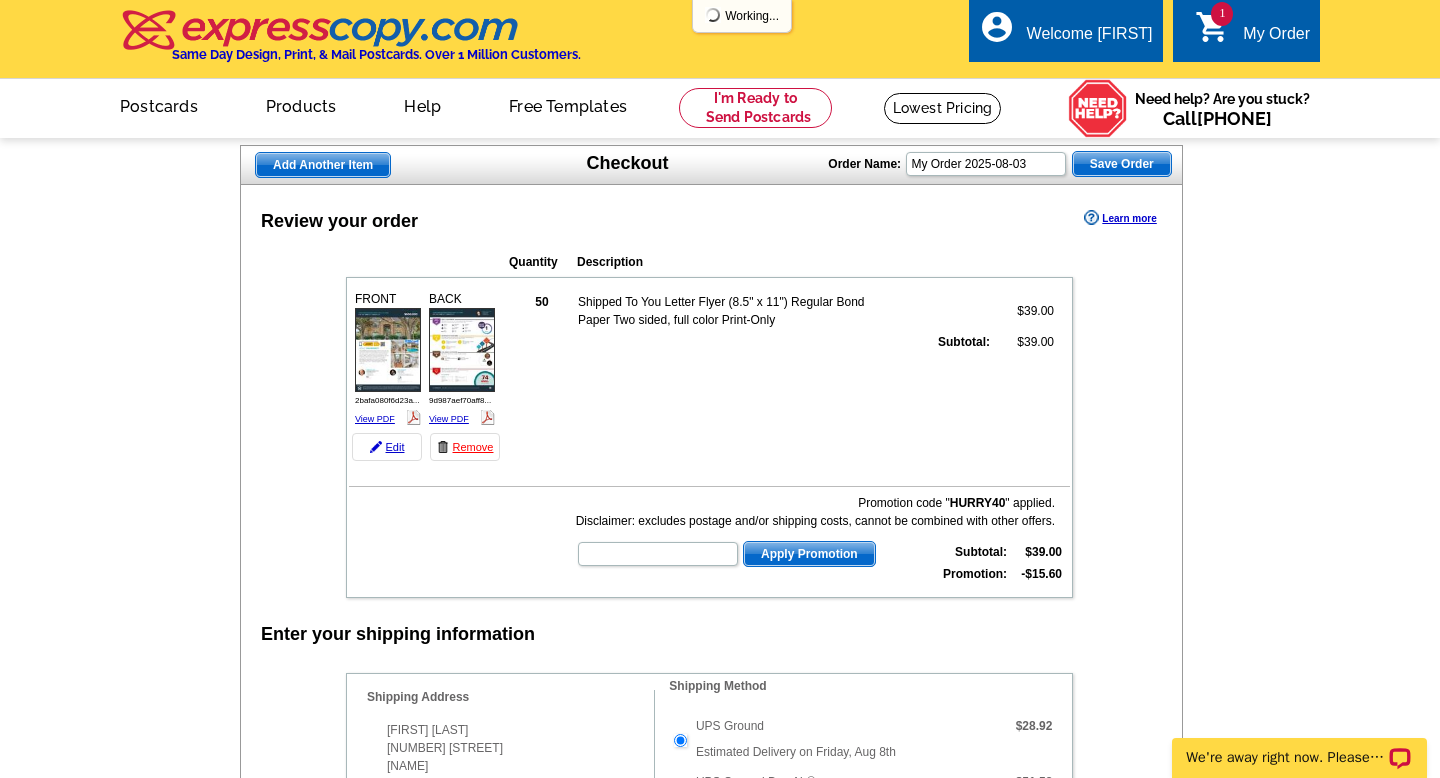 click at bounding box center (720, 2695) 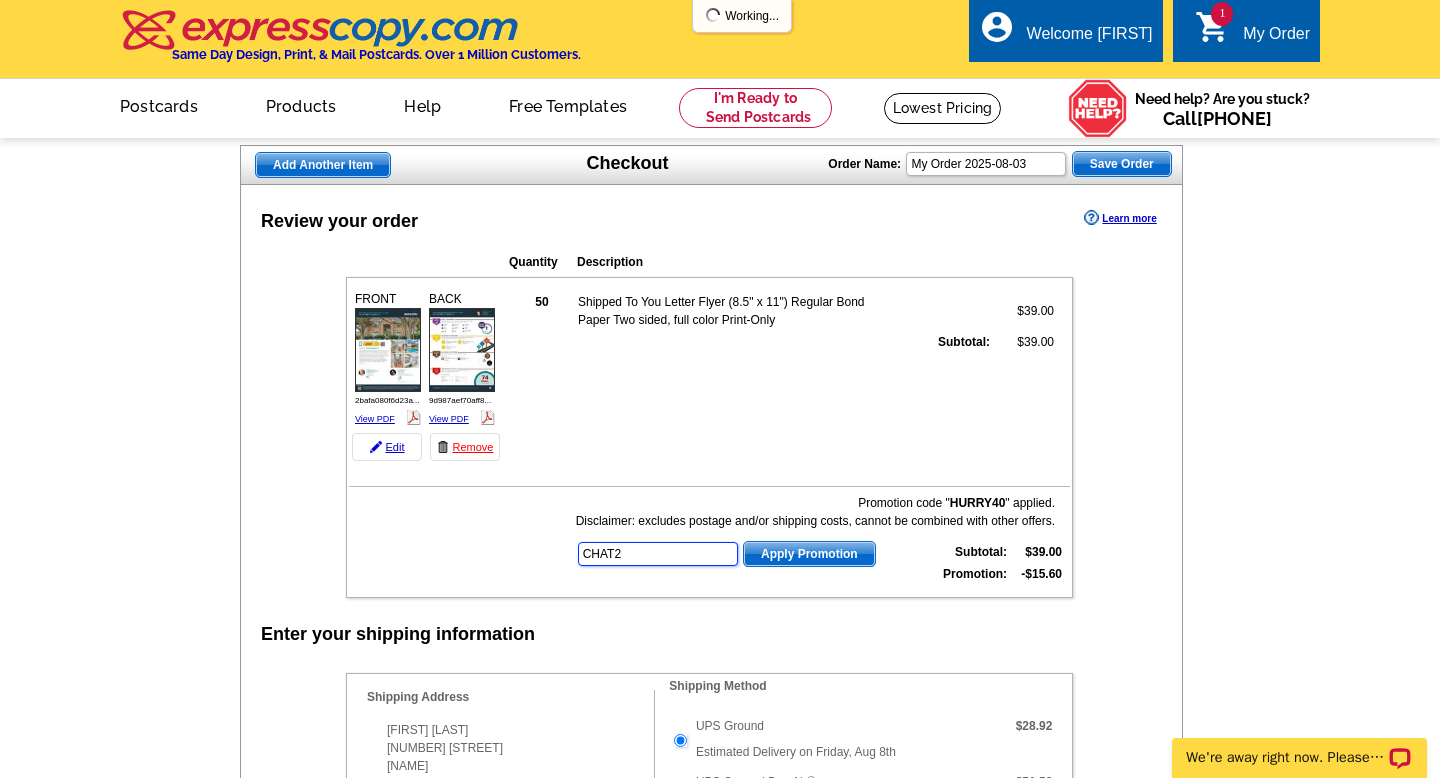 type on "CHAT20" 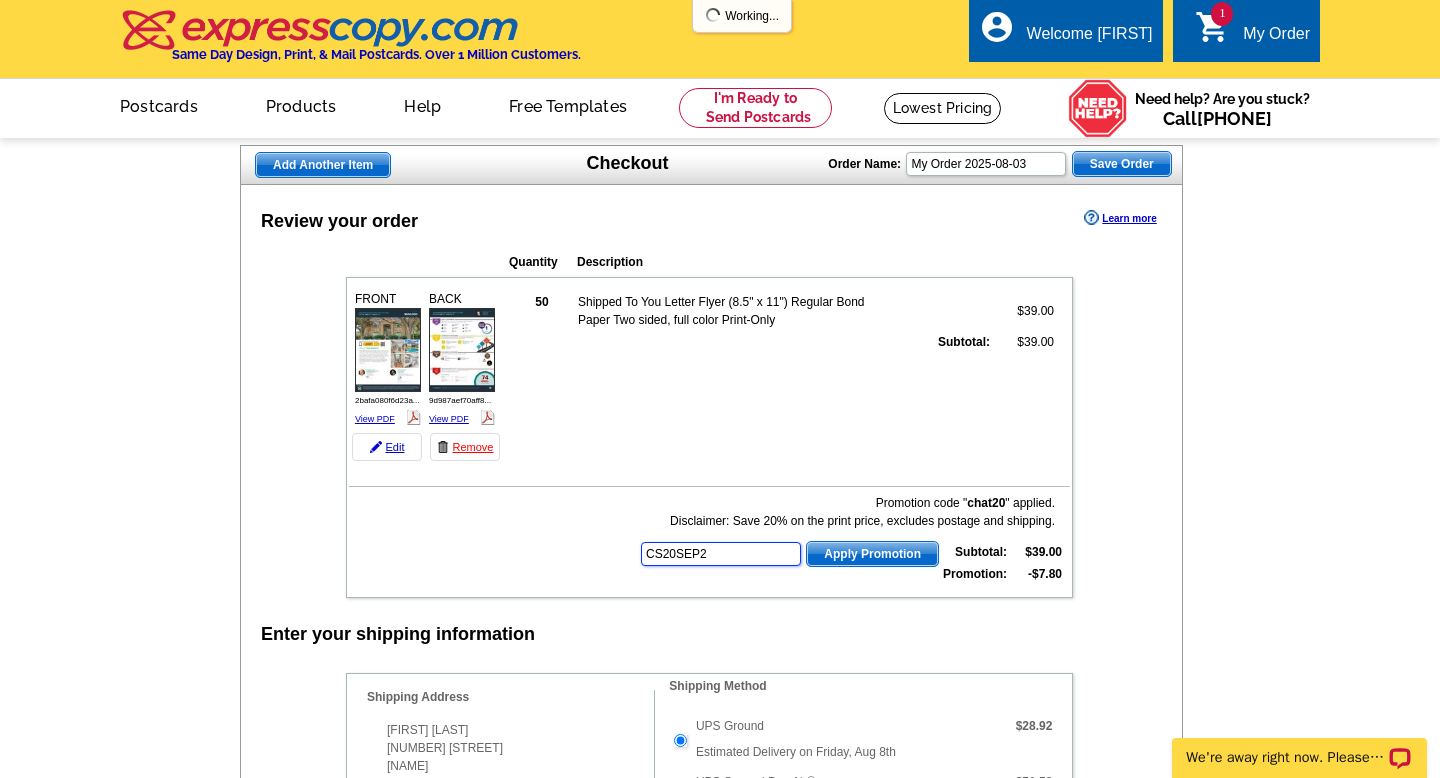 type on "CS20SEP21" 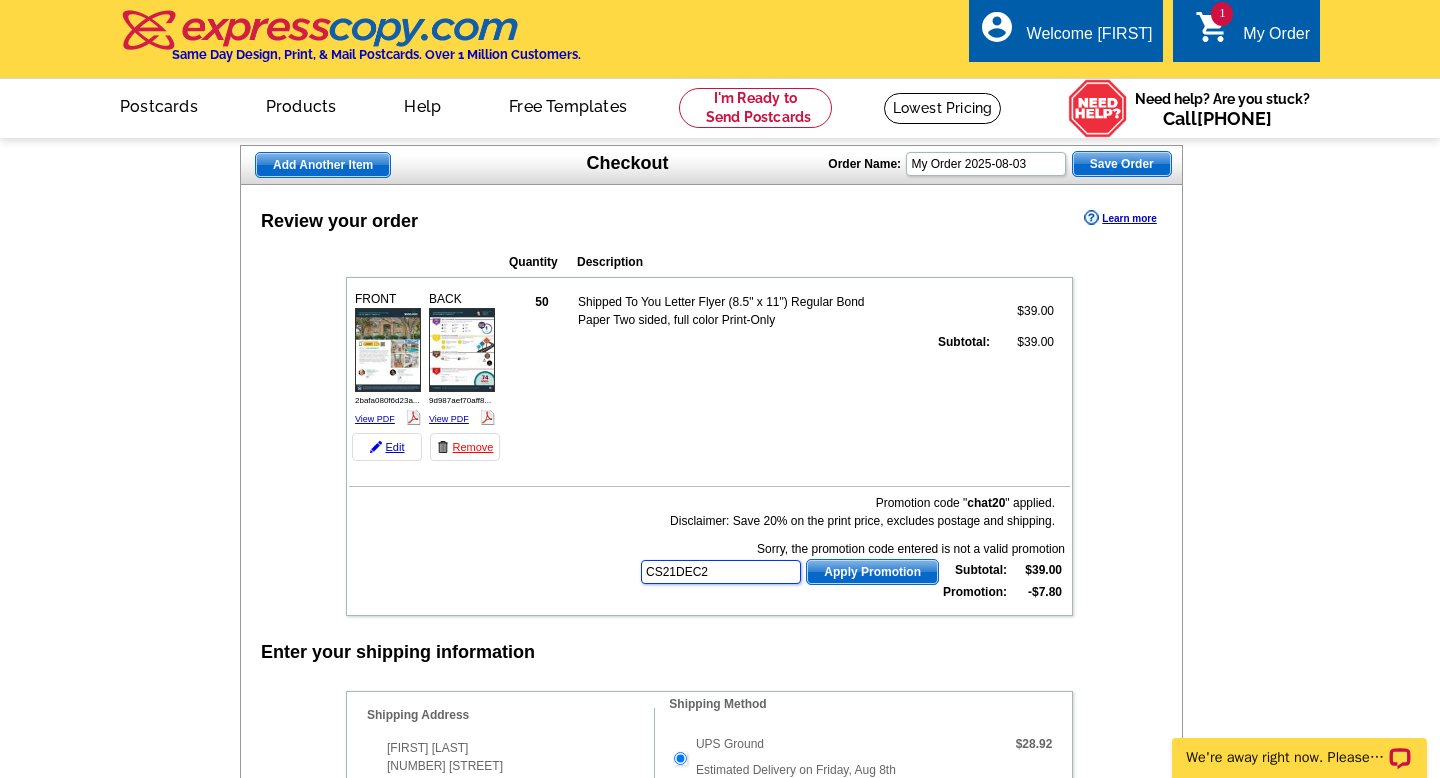 type on "CS21DEC20" 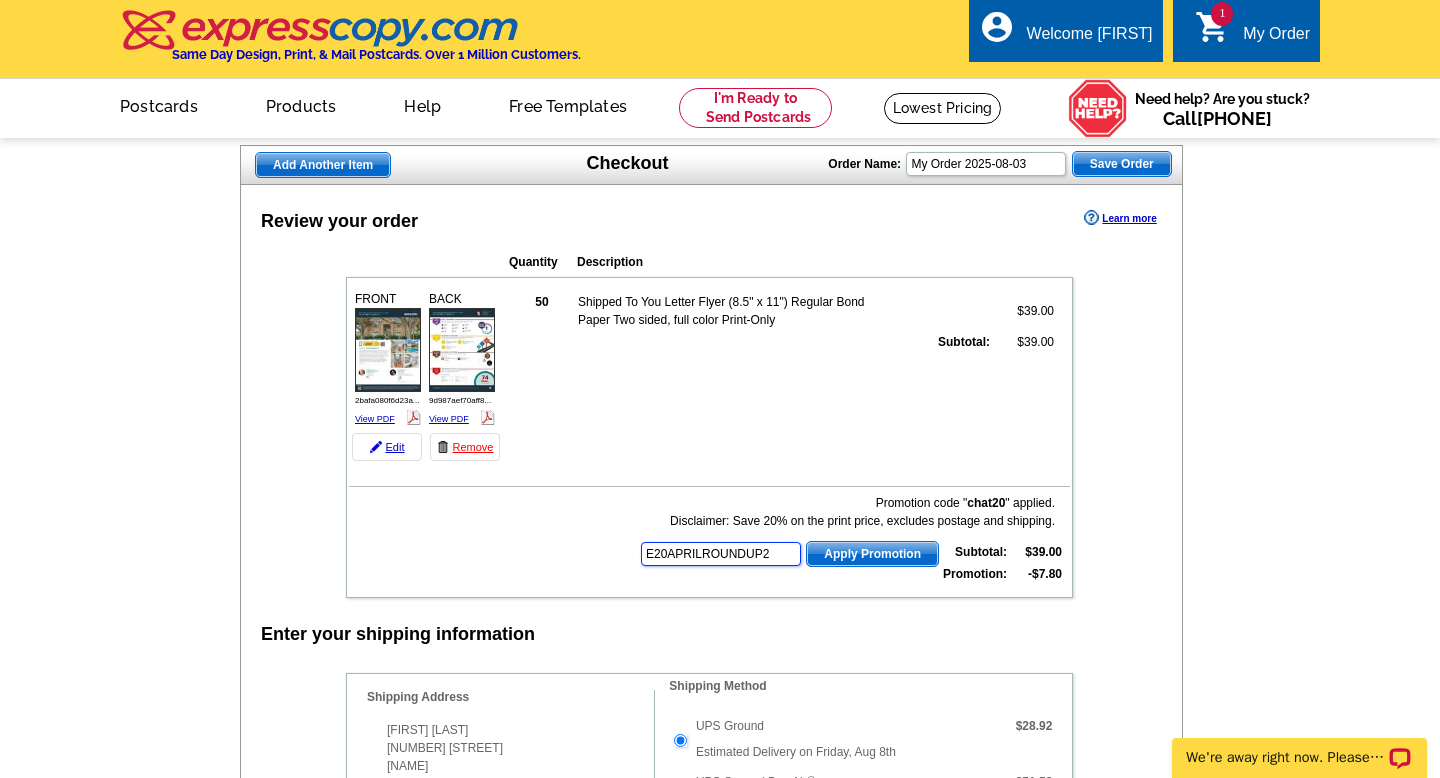 type on "E20APRILROUNDUP21" 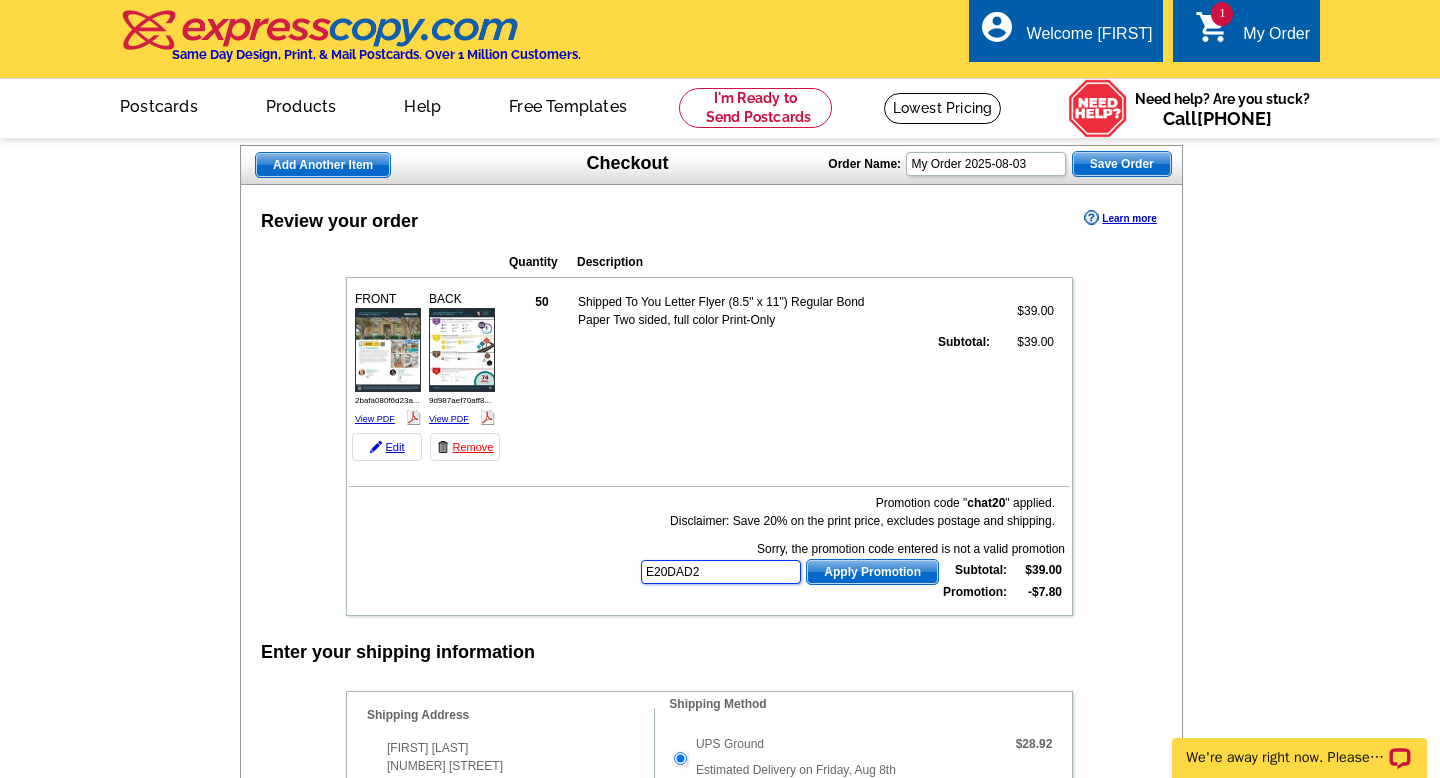 type on "E20DAD21" 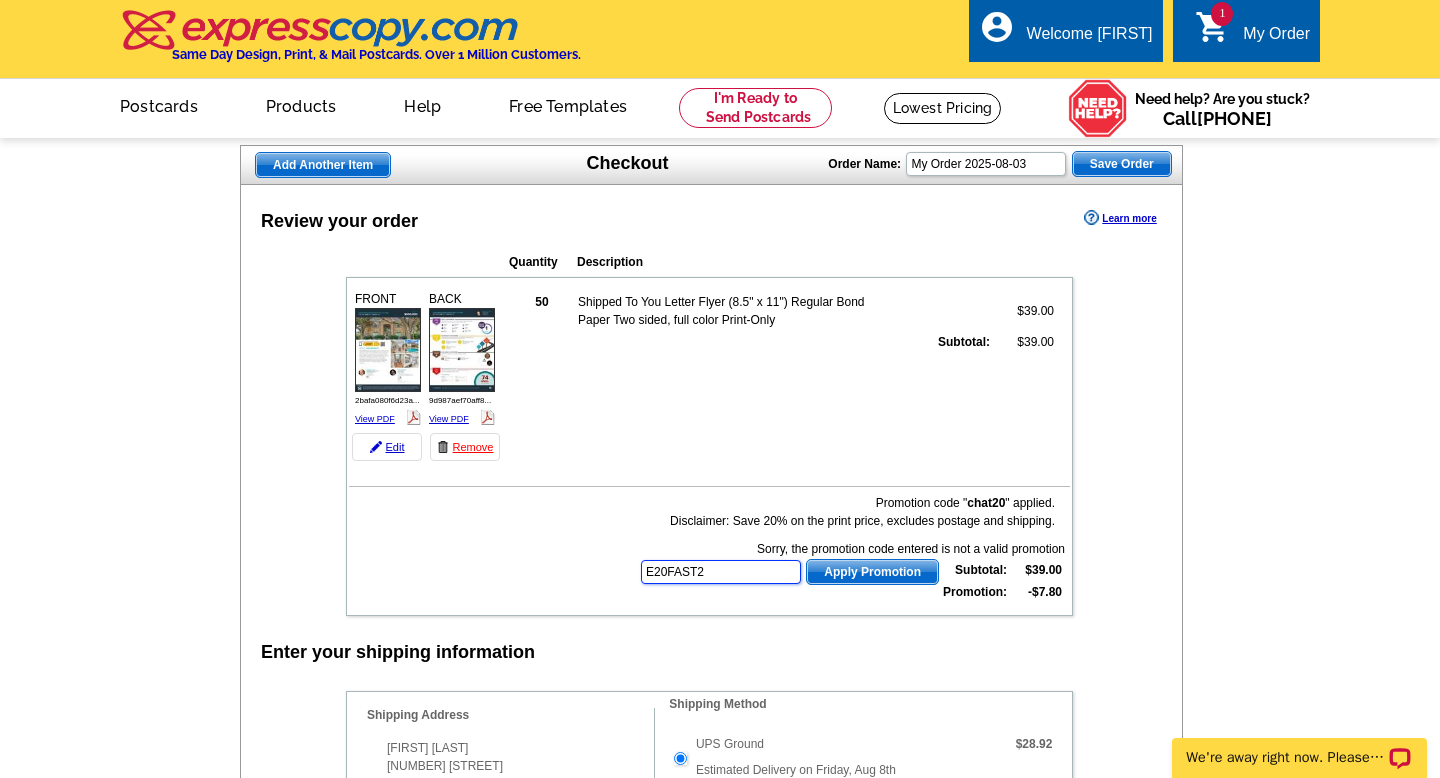 type on "E20FAST21" 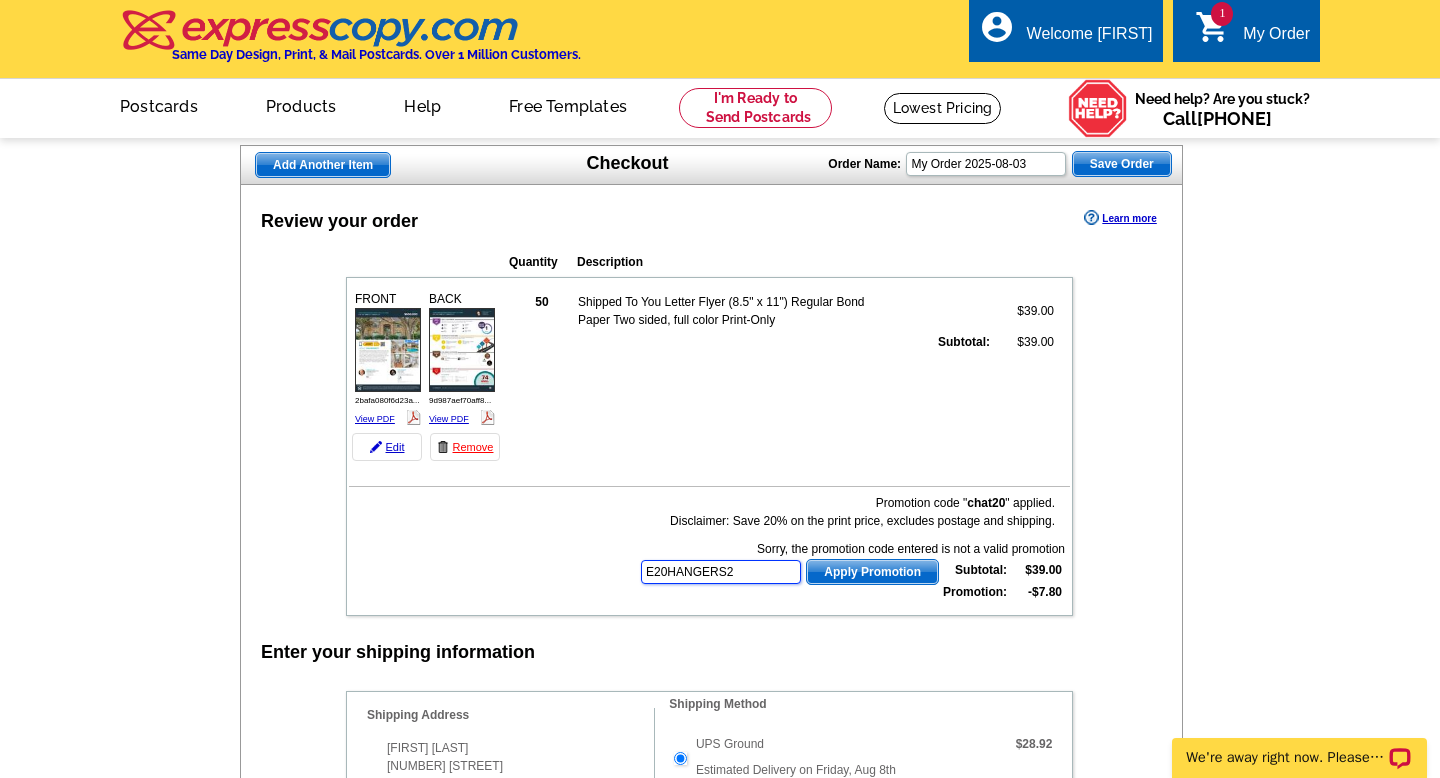 type on "E20HANGERS21" 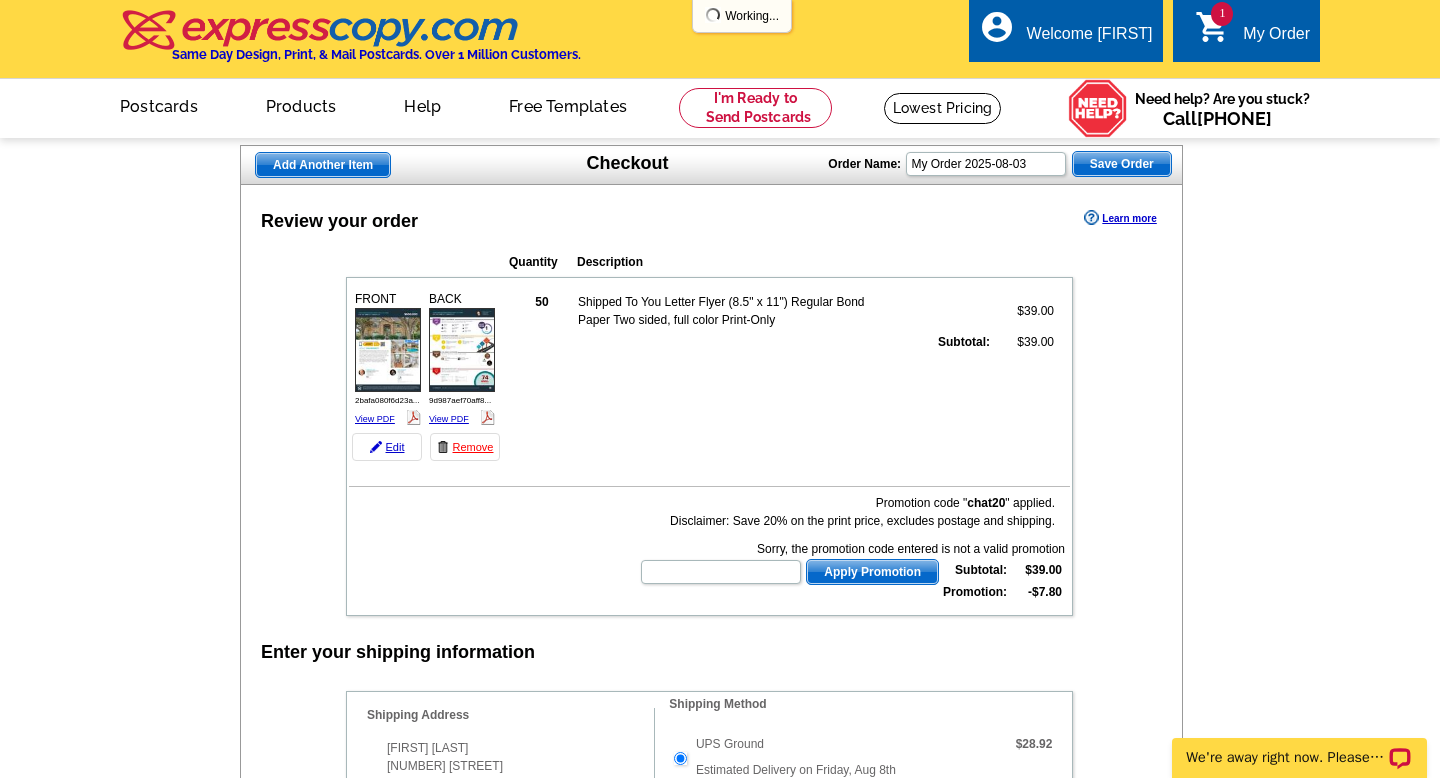click at bounding box center (720, 2713) 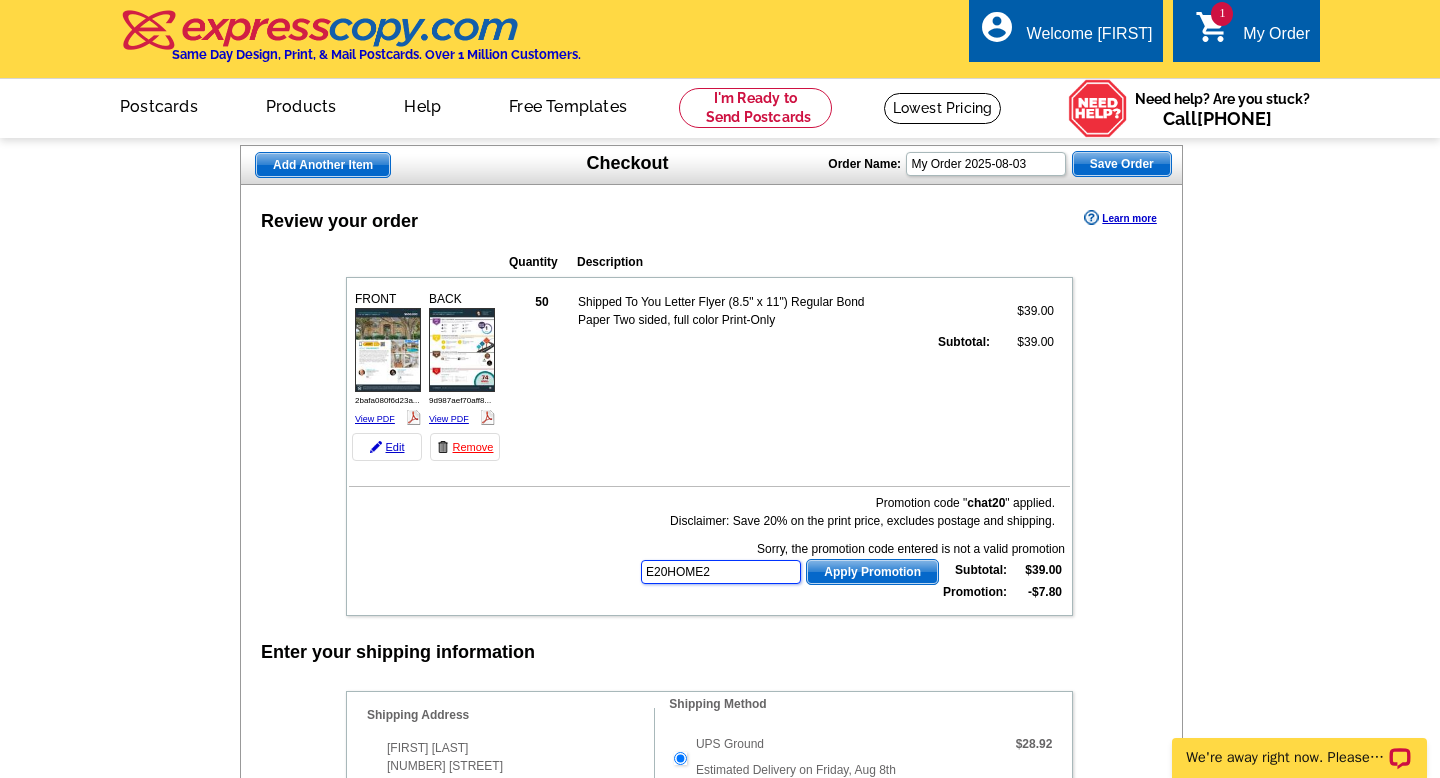 type on "E20HOME21" 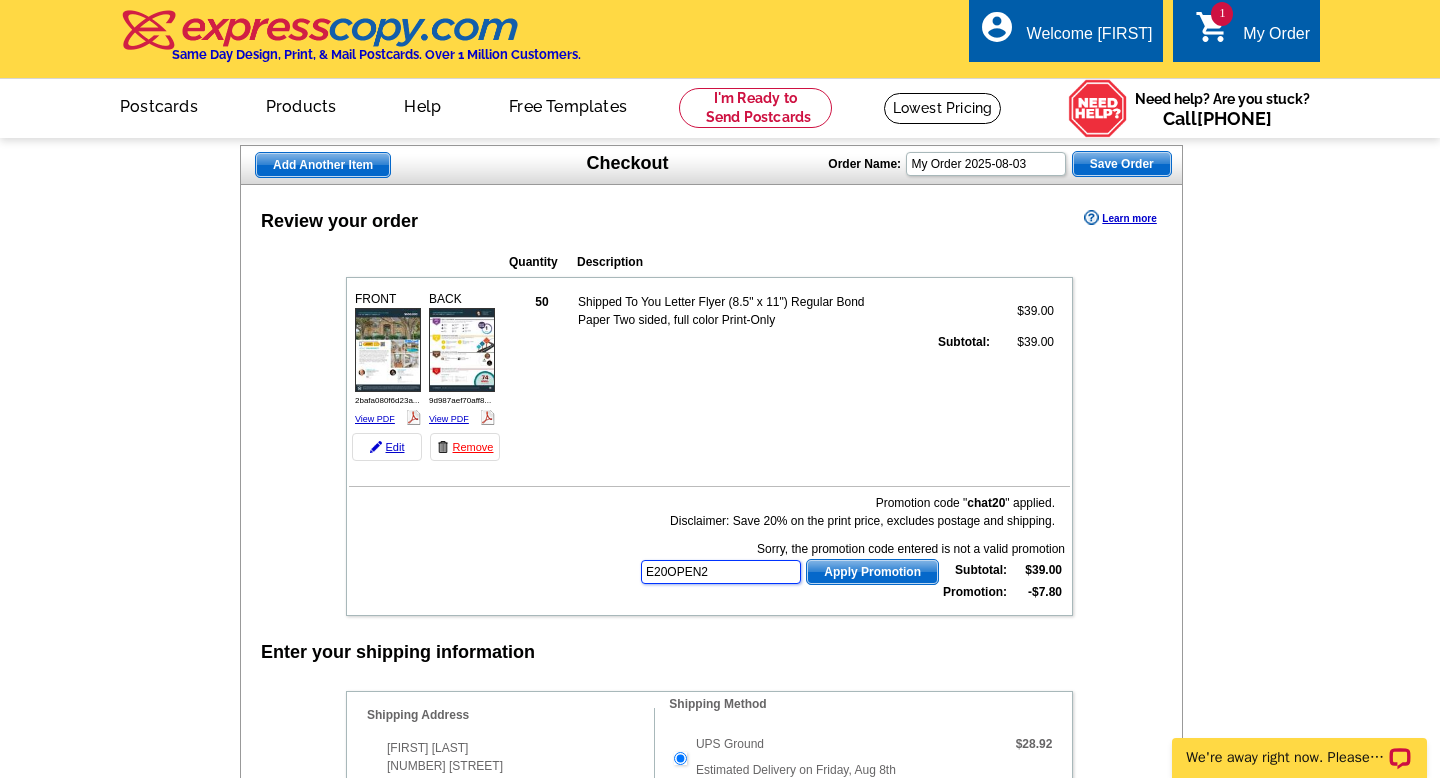 type on "E20OPEN21" 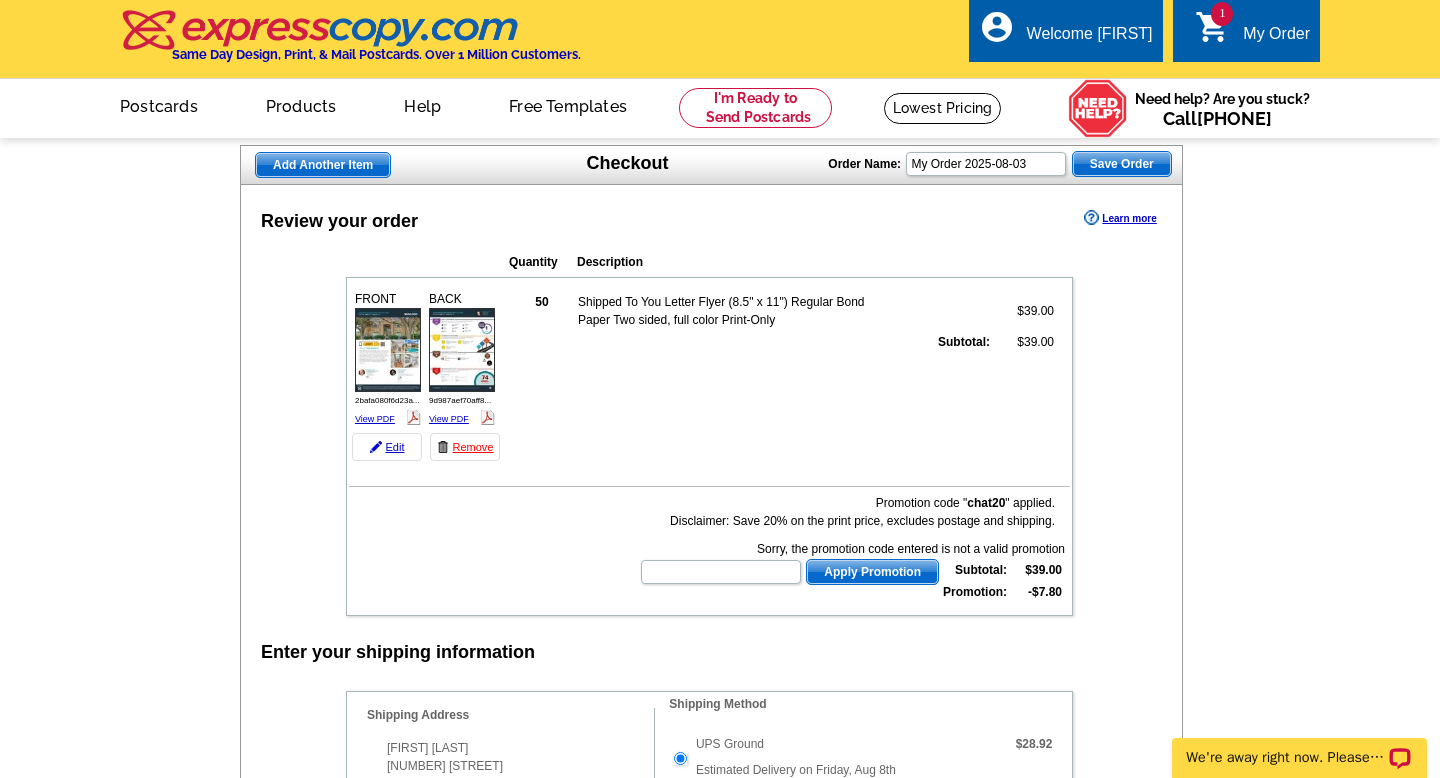click at bounding box center [0, 2713] 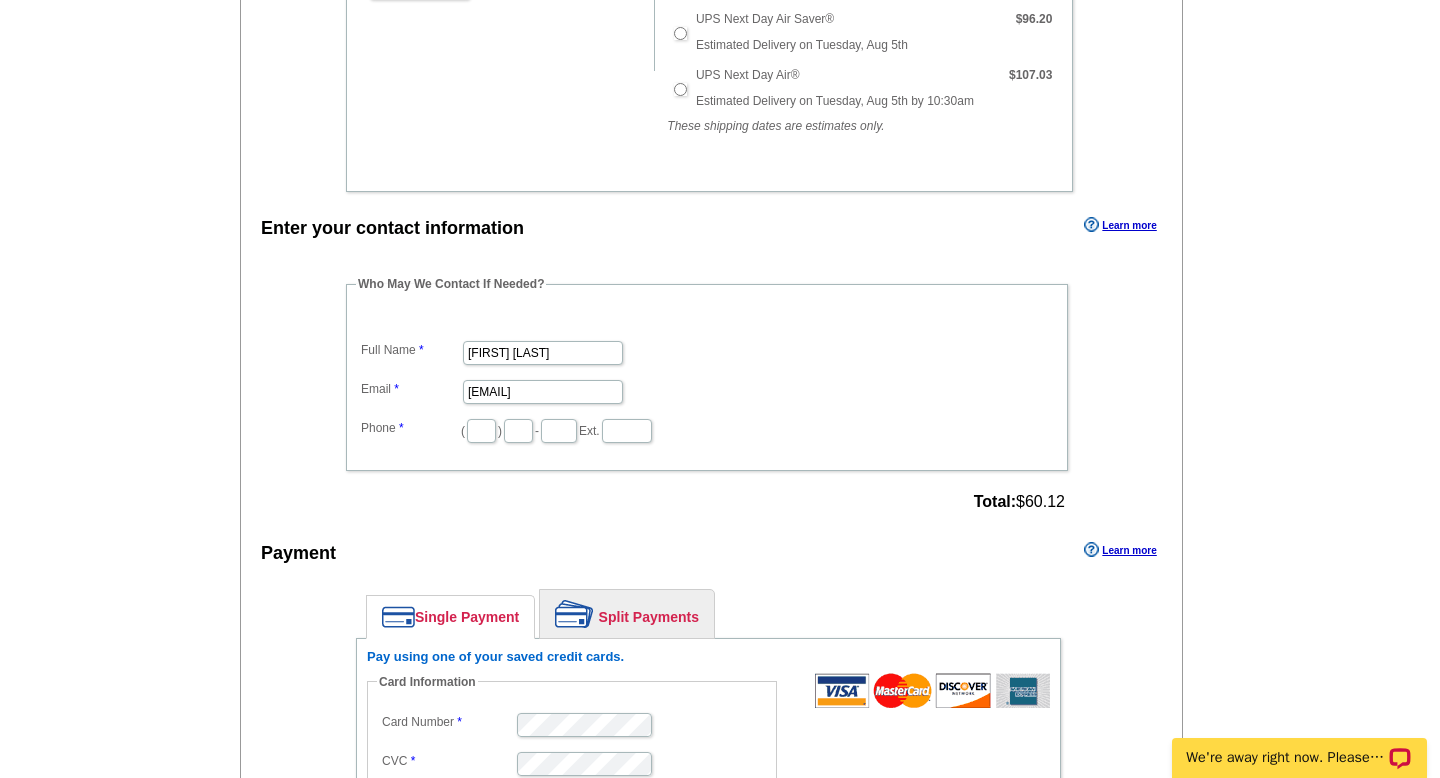 scroll, scrollTop: 777, scrollLeft: 0, axis: vertical 